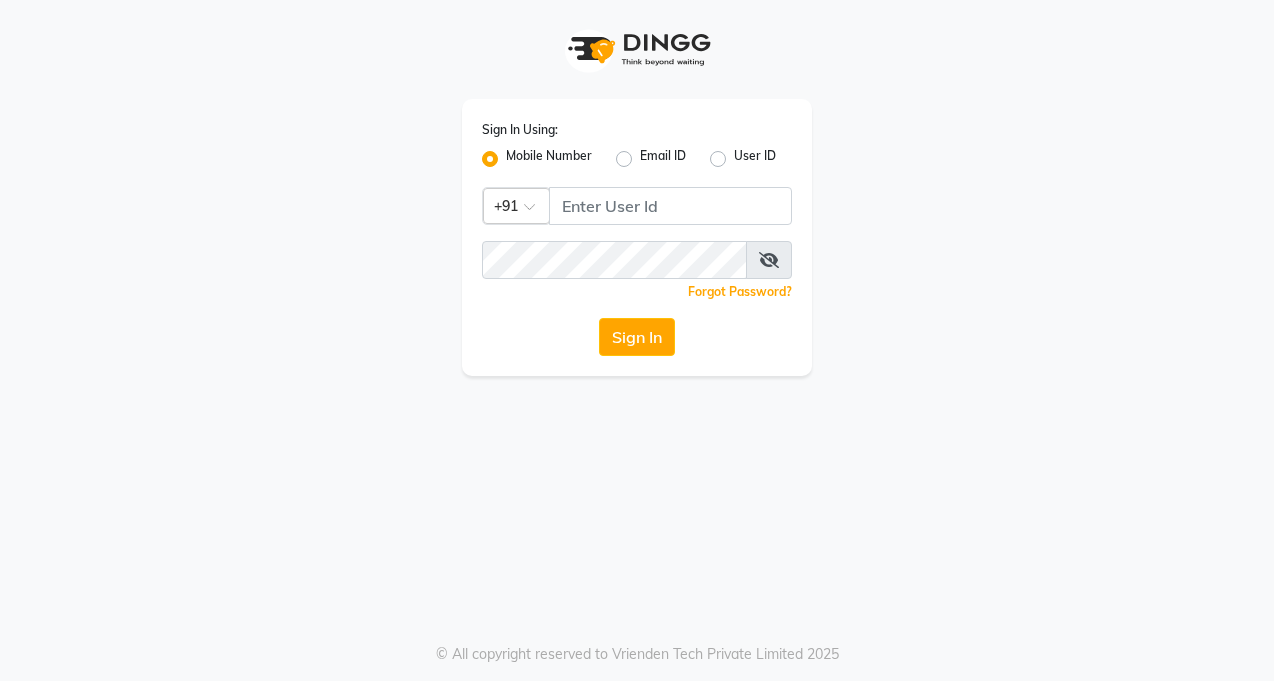 scroll, scrollTop: 0, scrollLeft: 0, axis: both 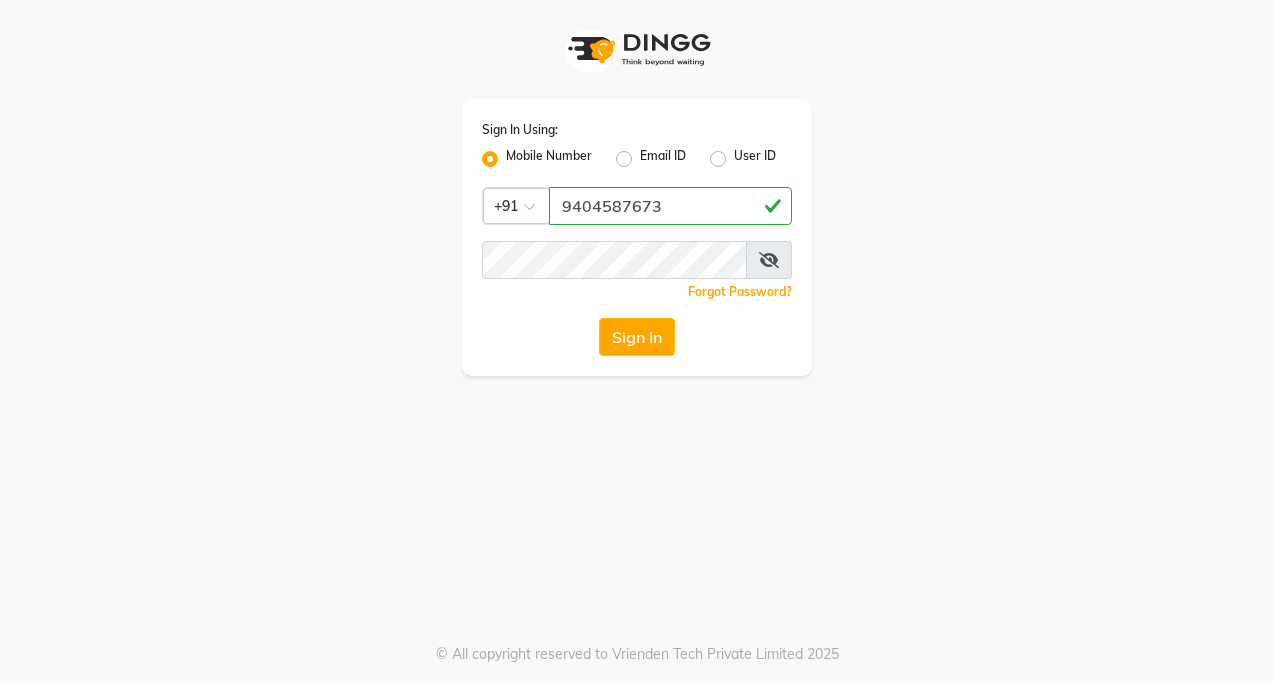 click on "9404587673" 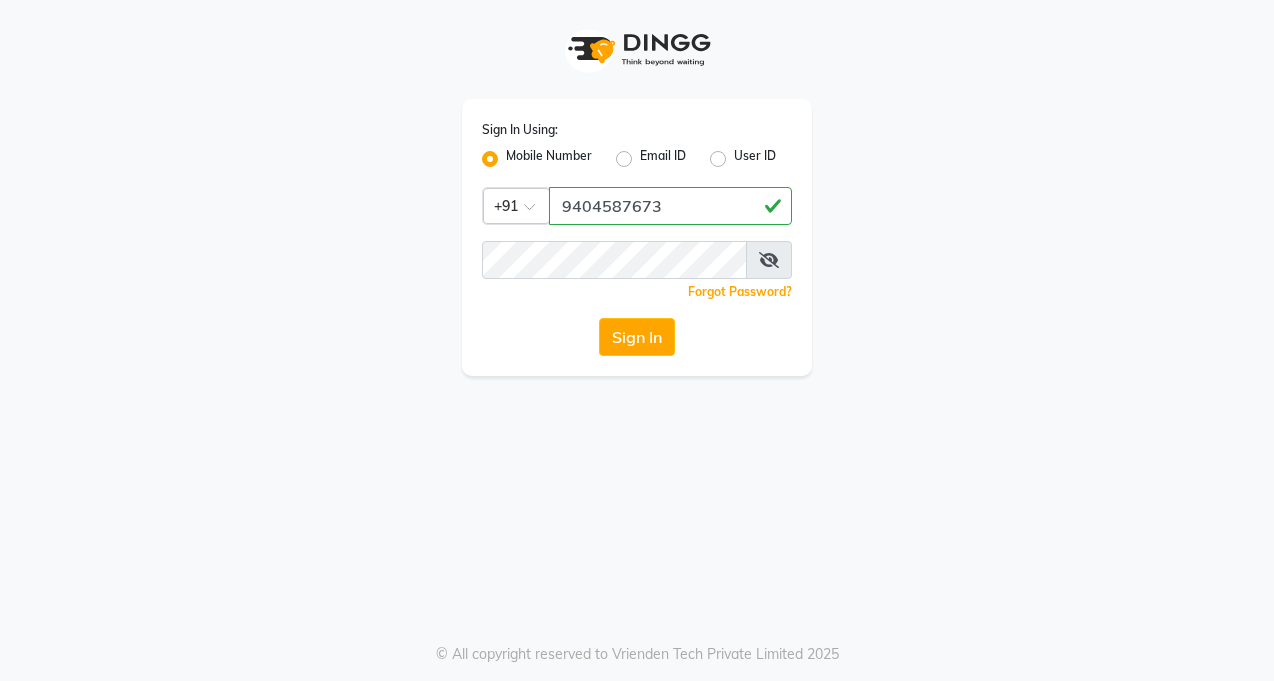 type on "9404587673" 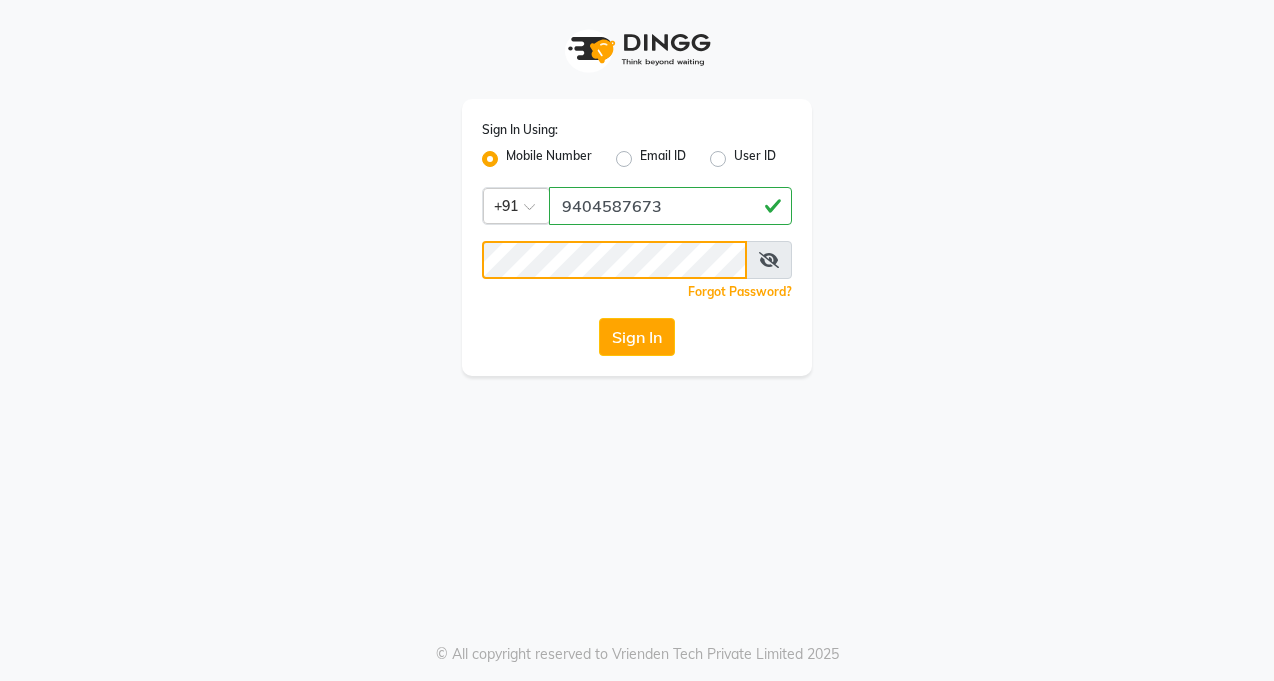 click on "Sign In" 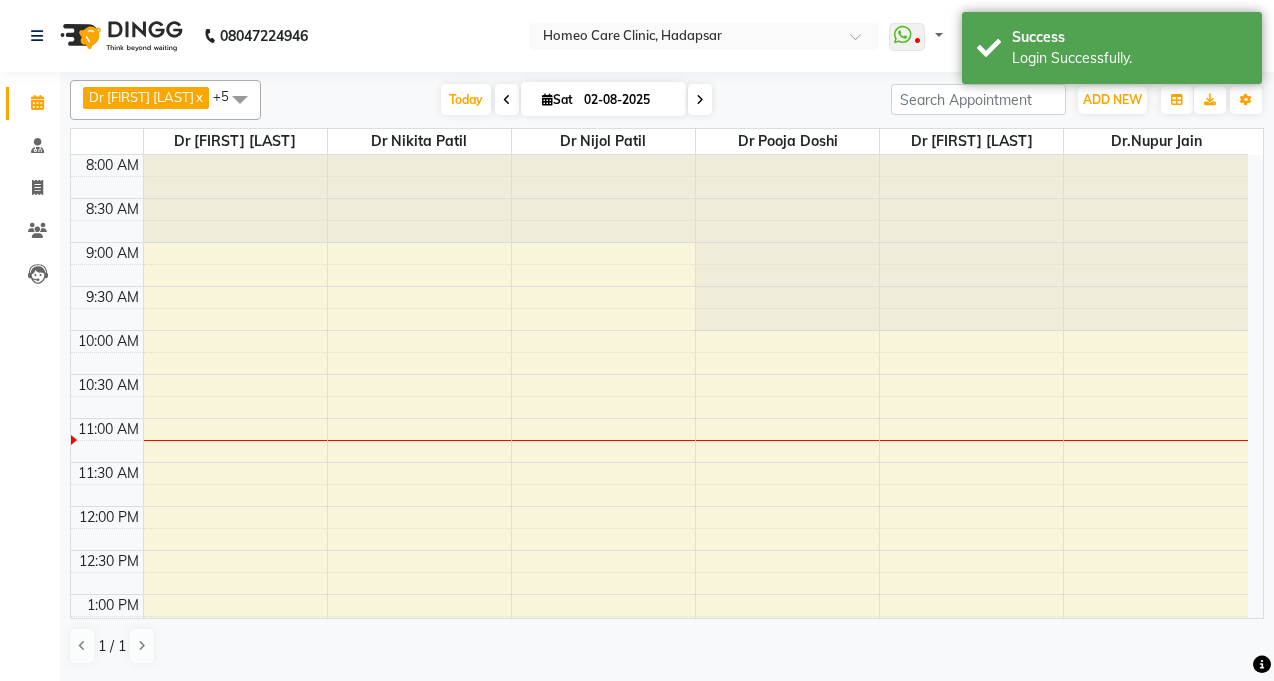 select on "en" 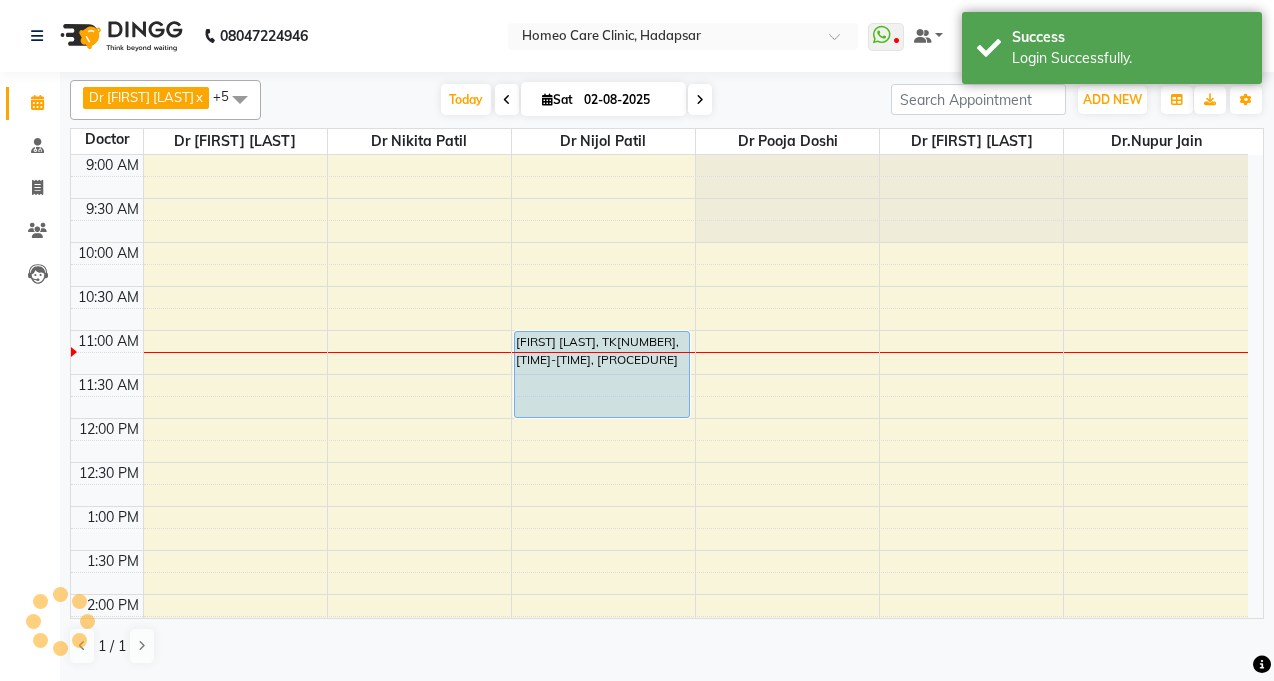 scroll, scrollTop: 0, scrollLeft: 0, axis: both 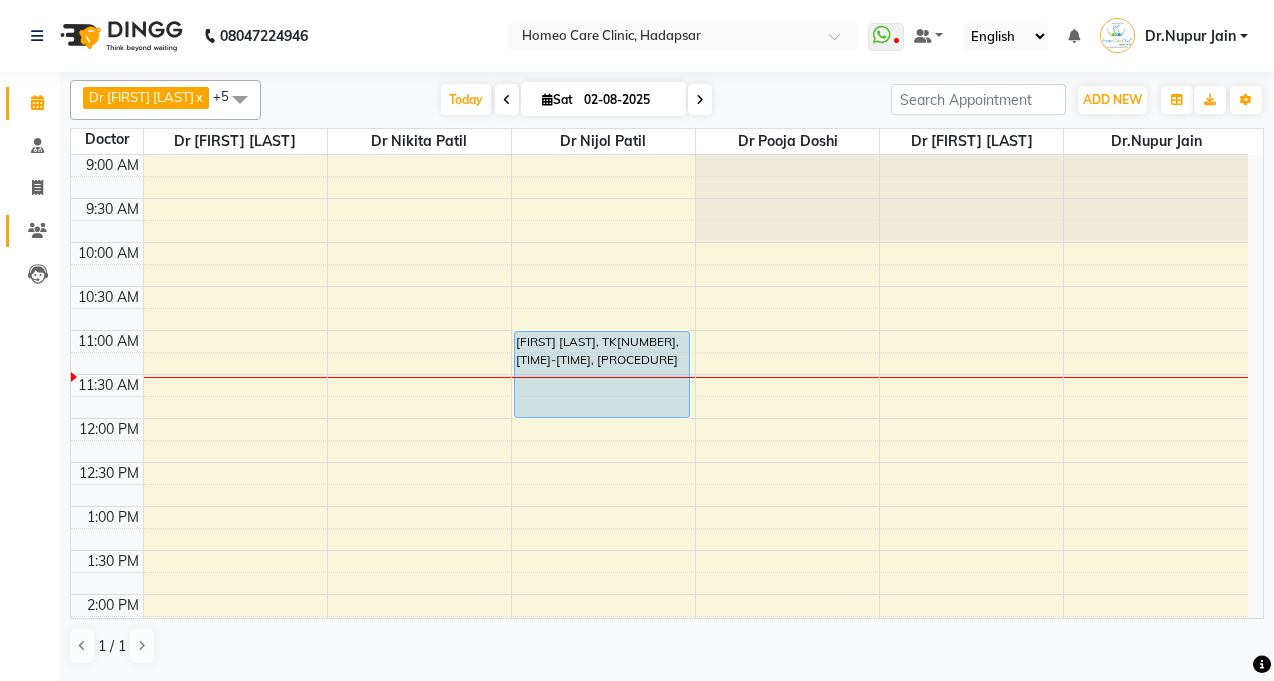 click 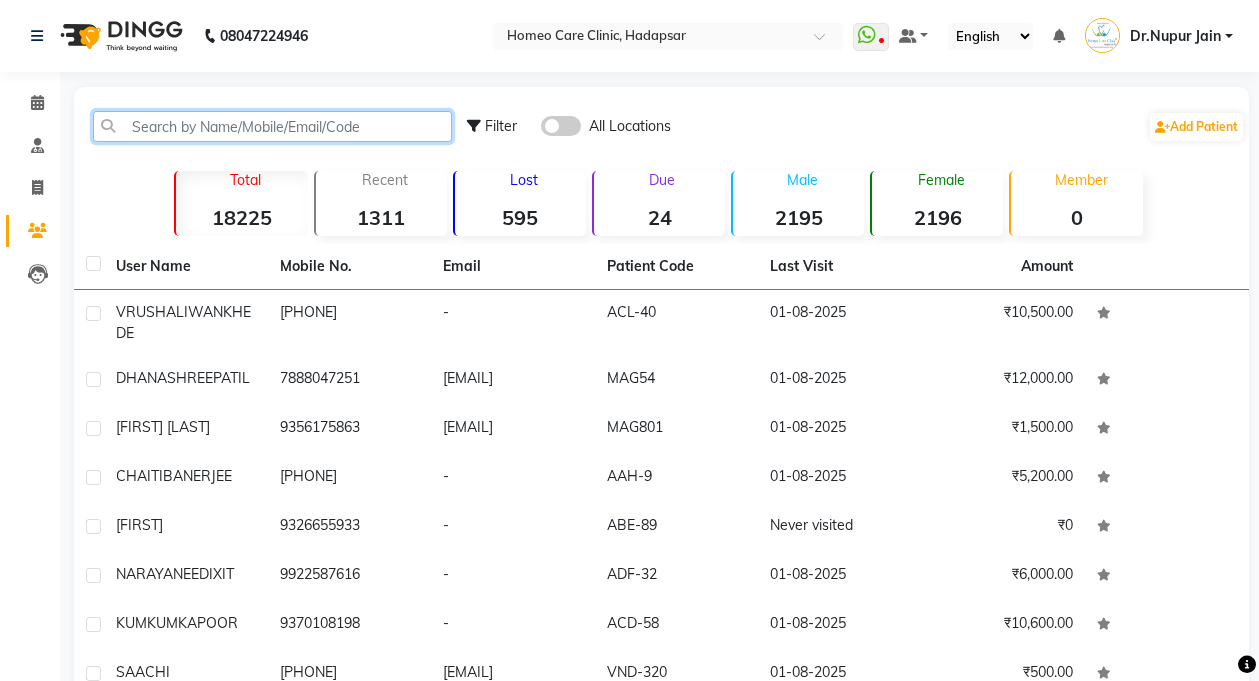 click 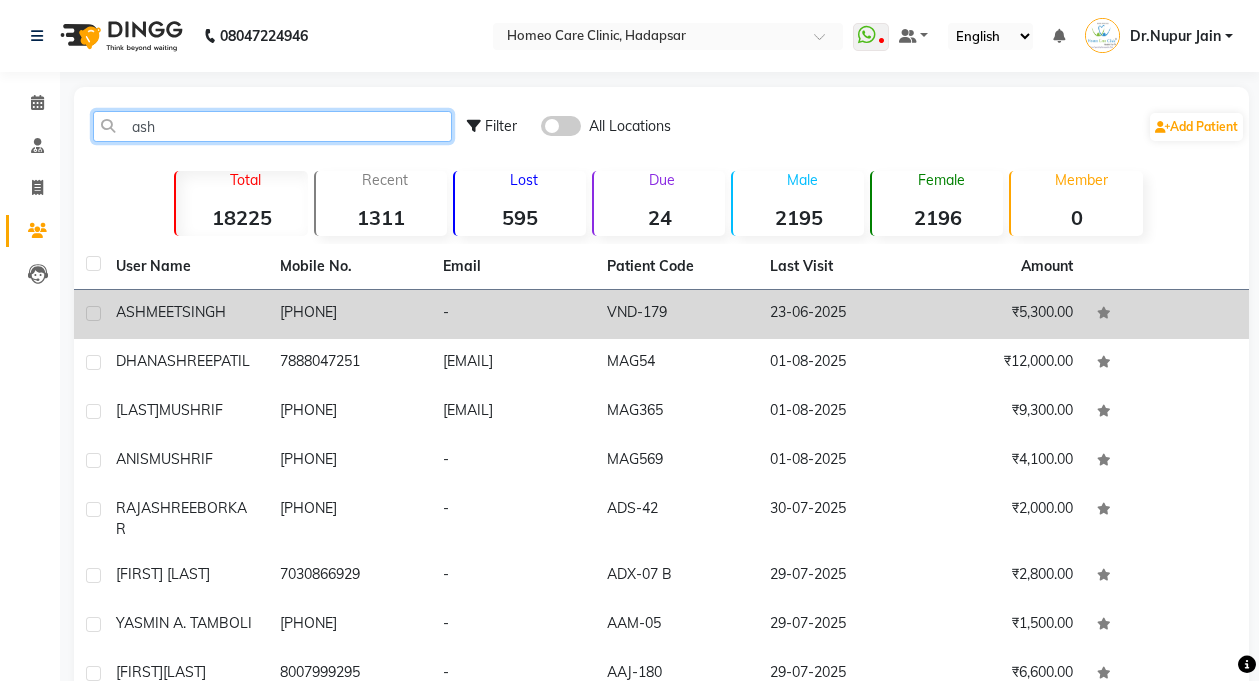 type on "ash" 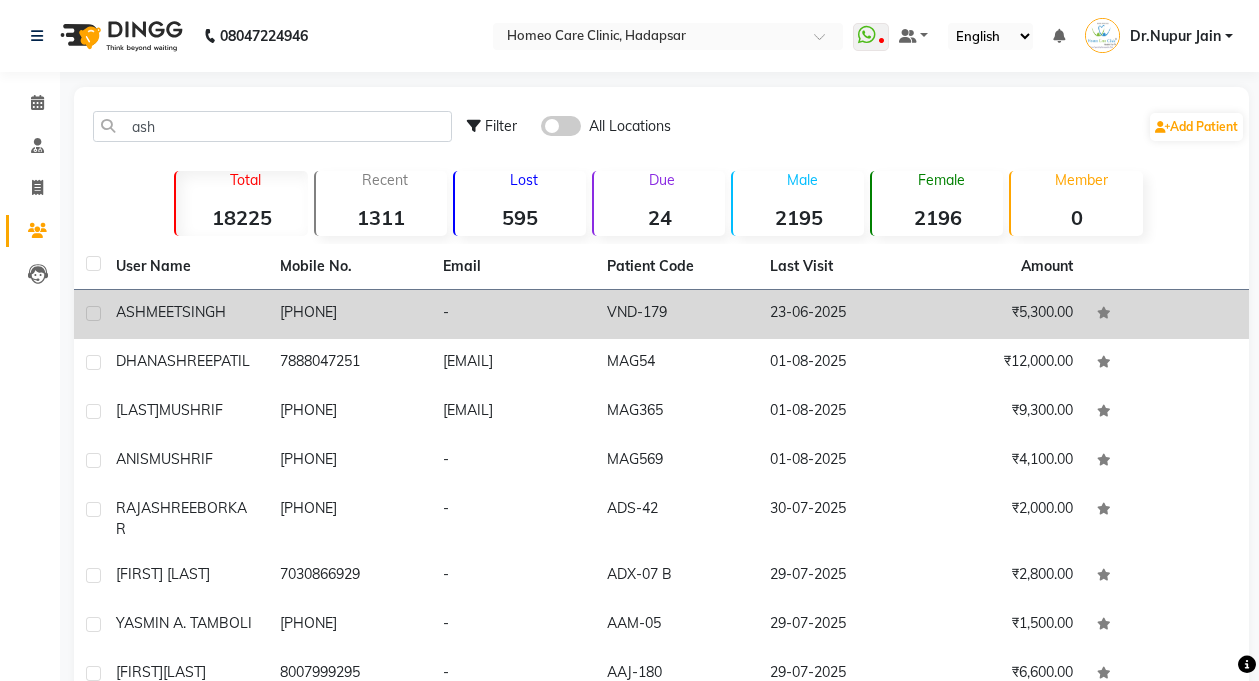 click on "SINGH" 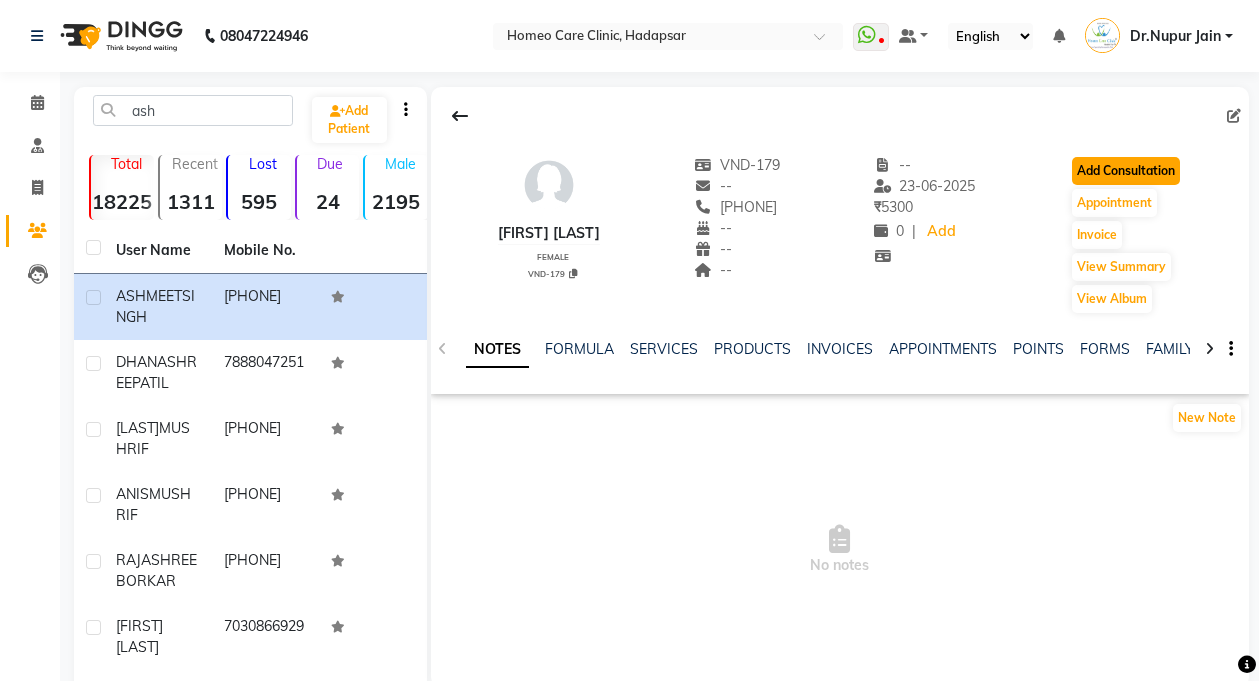 click on "Add Consultation" 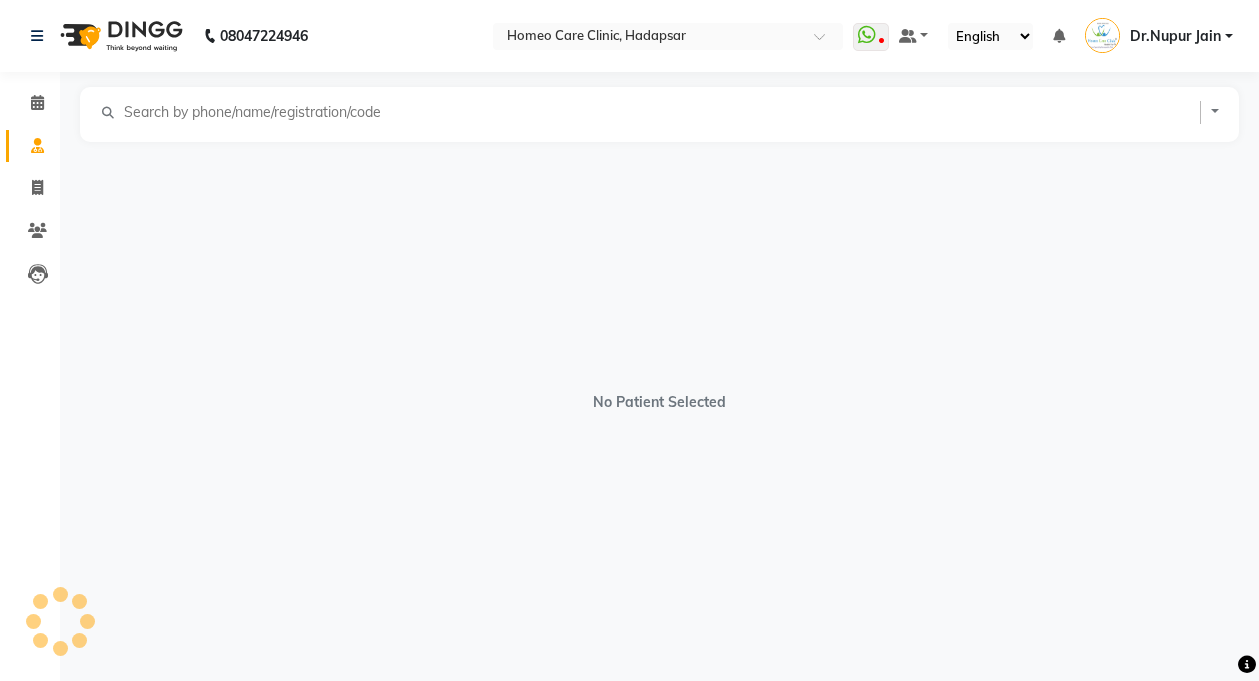 select on "female" 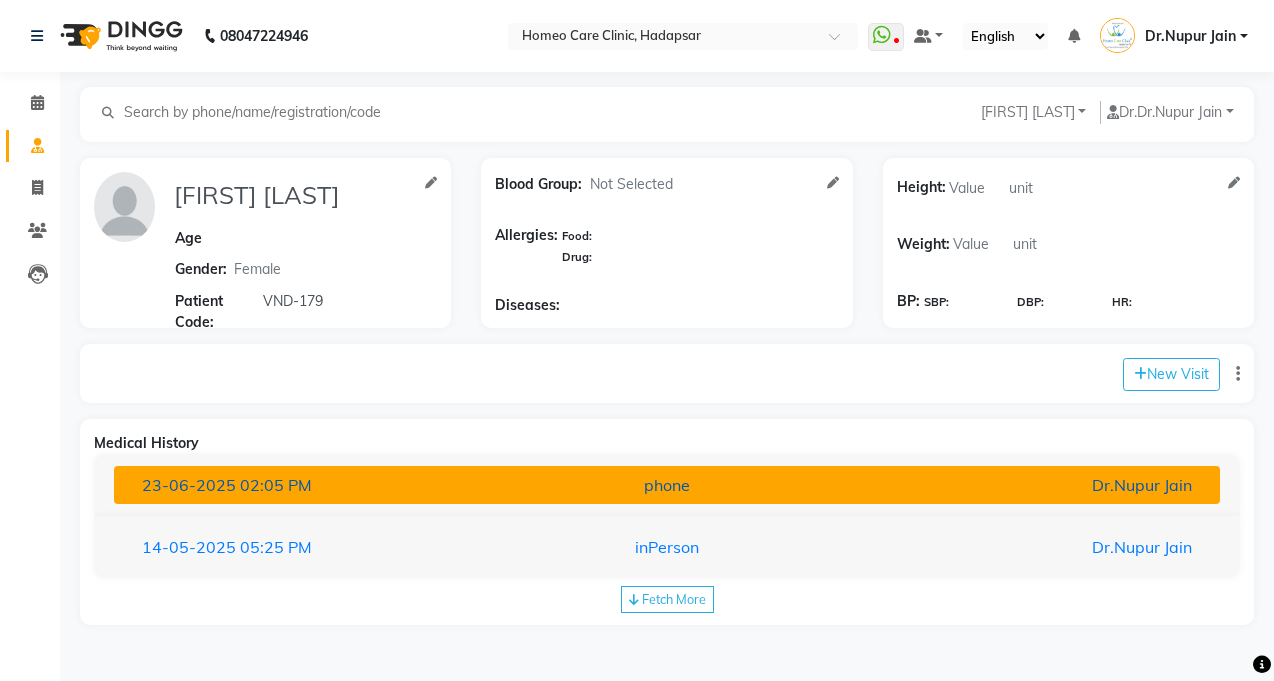 click on "[DATE] [TIME]" at bounding box center (307, 485) 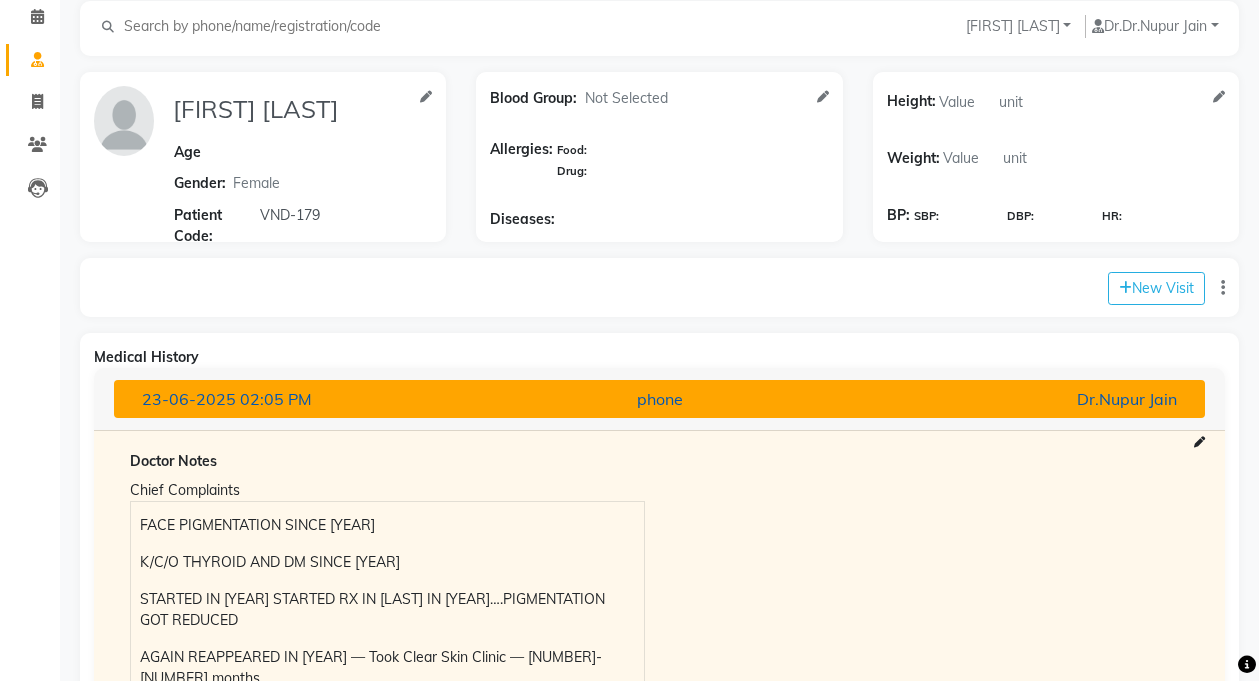 scroll, scrollTop: 0, scrollLeft: 0, axis: both 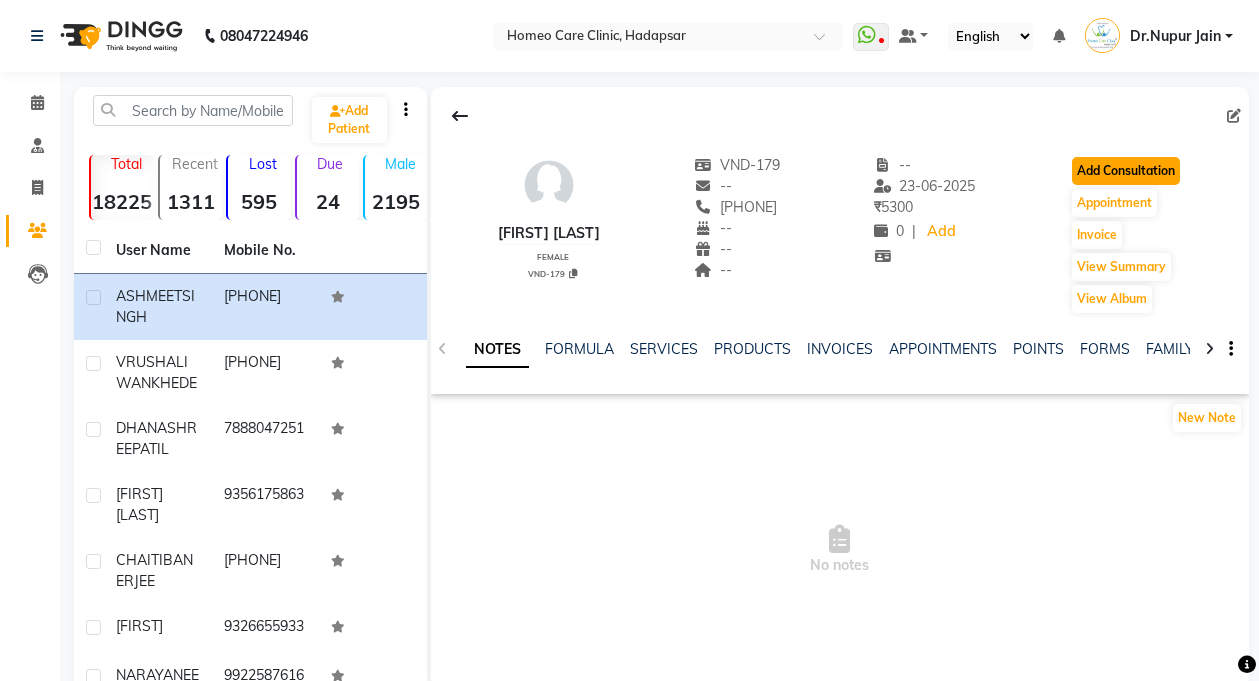 click on "Add Consultation" 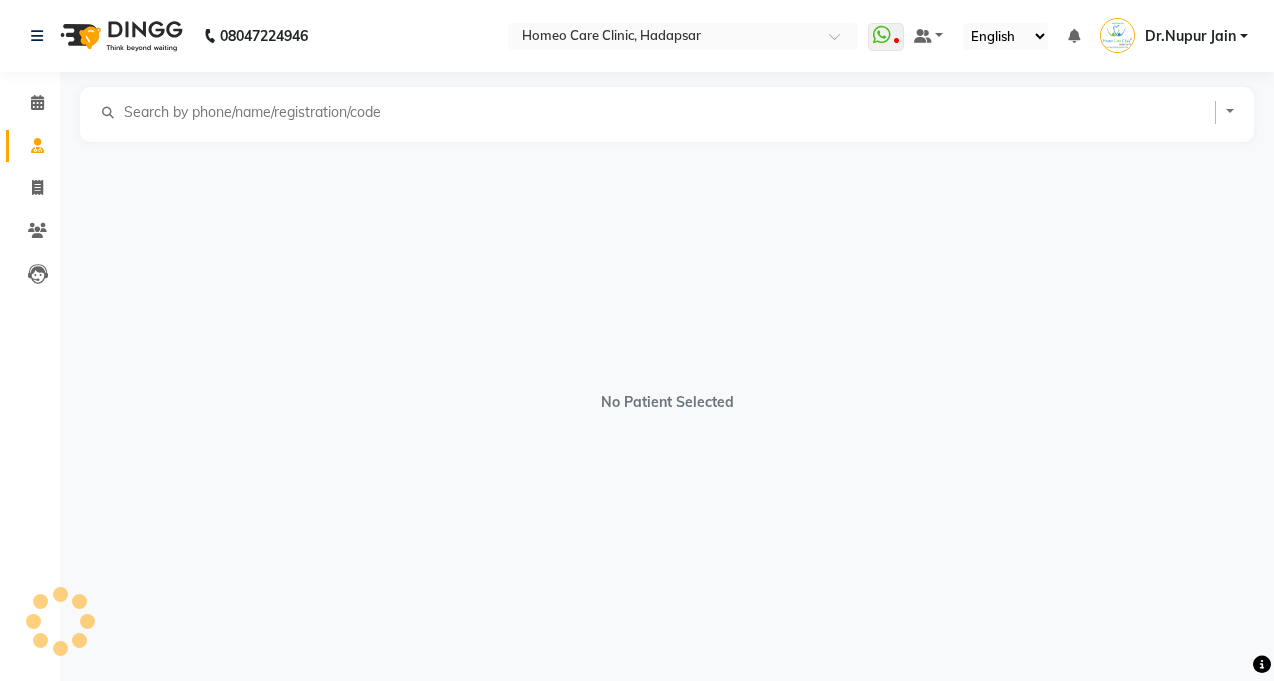 select on "female" 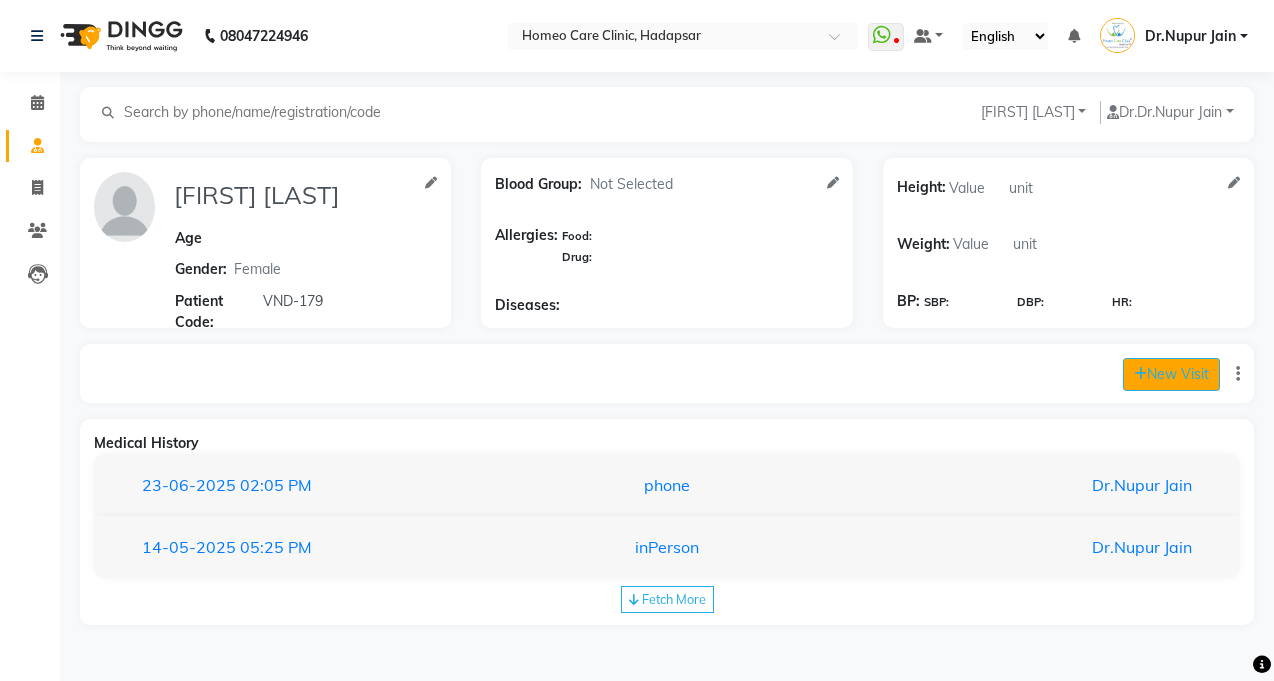 click on "New Visit" 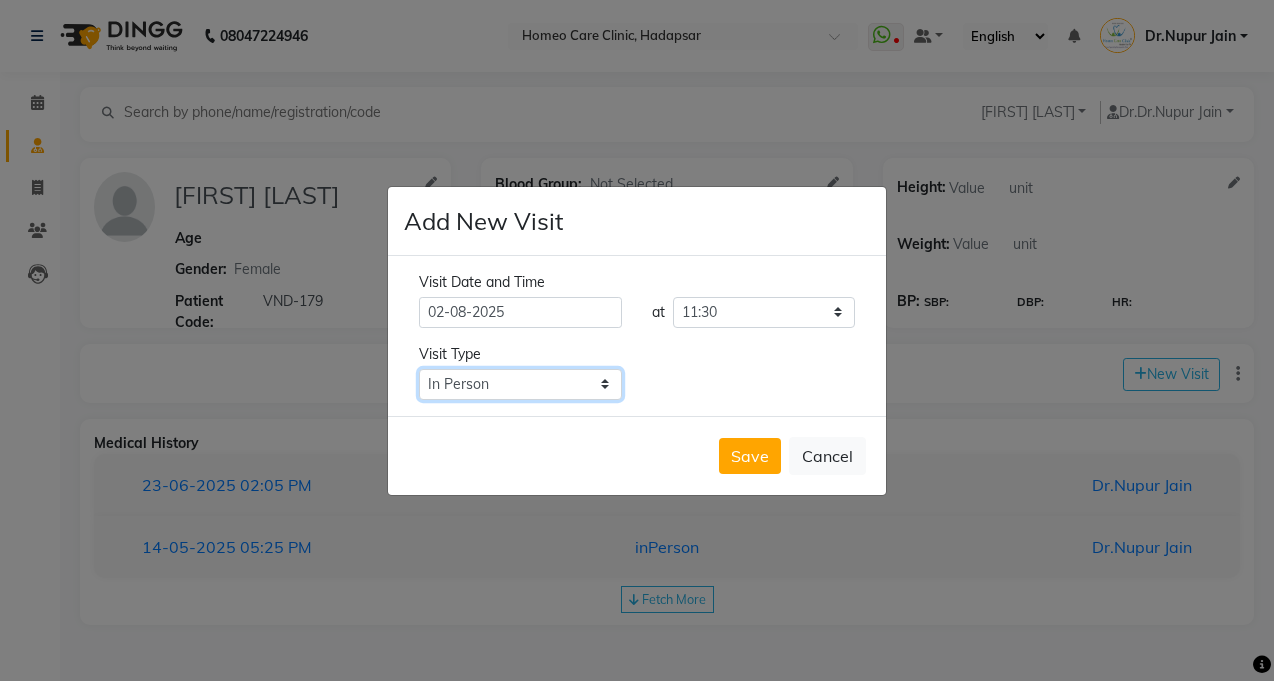 click on "Select Type In Person Video Phone Chat" 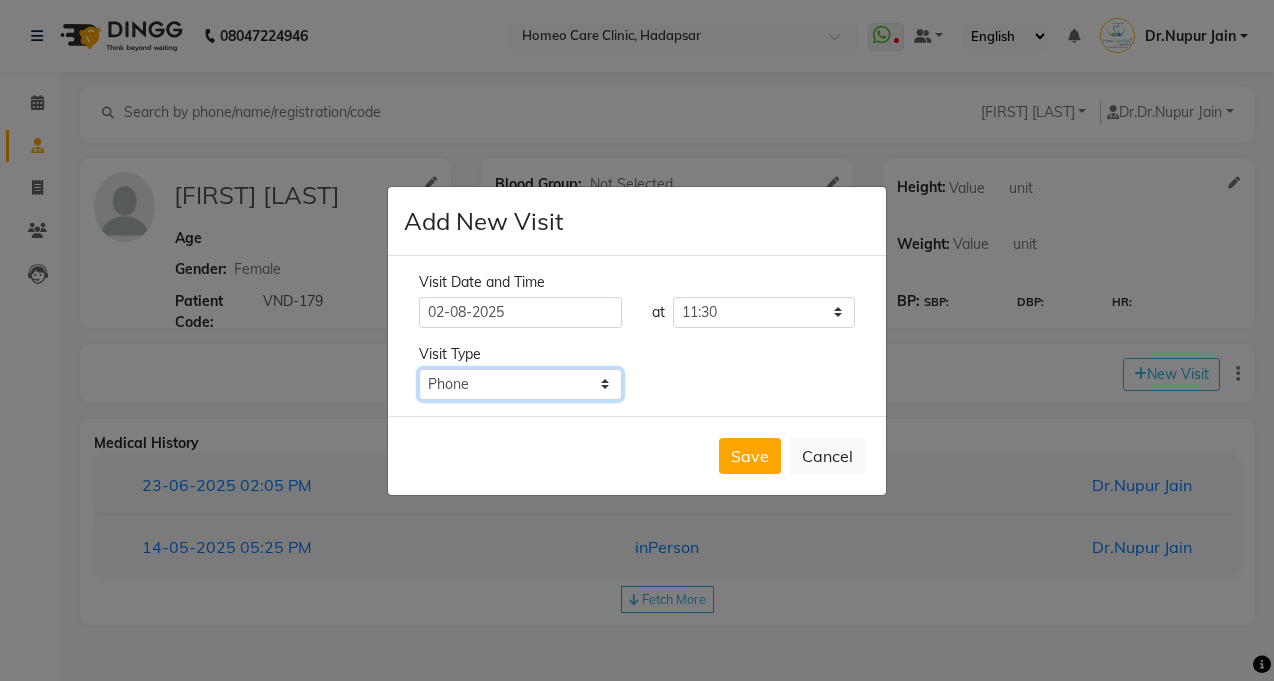 click on "Select Type In Person Video Phone Chat" 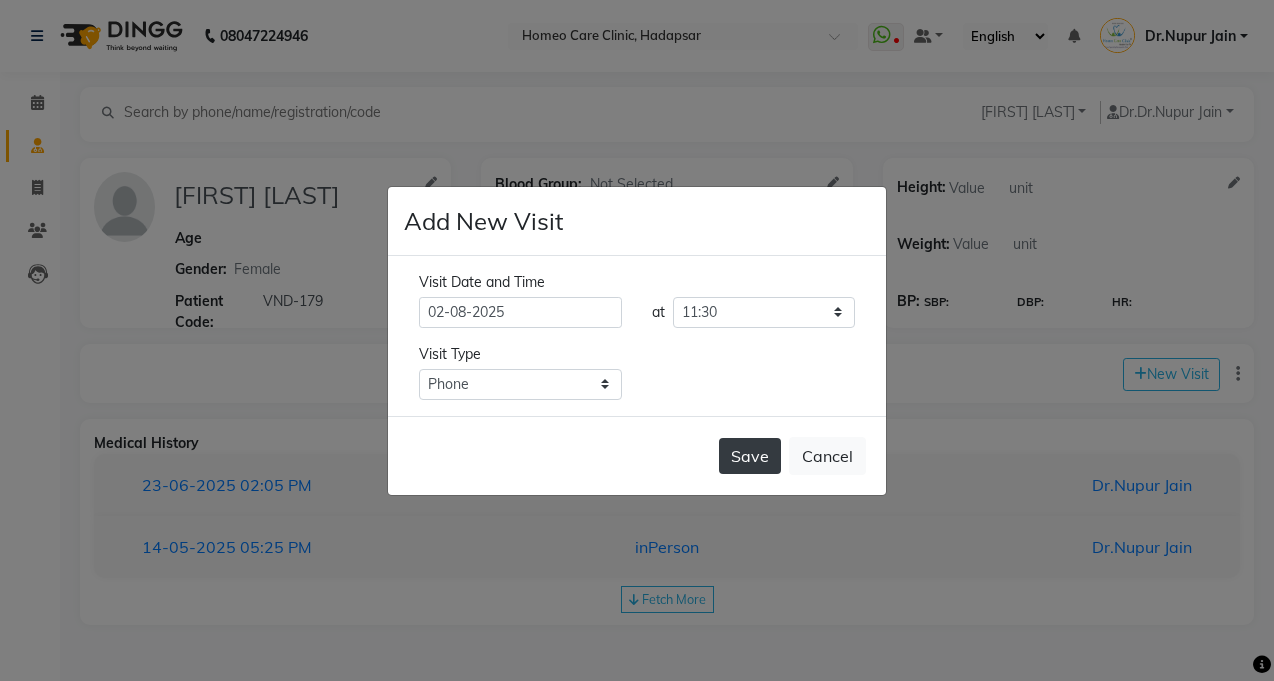 click on "Save" 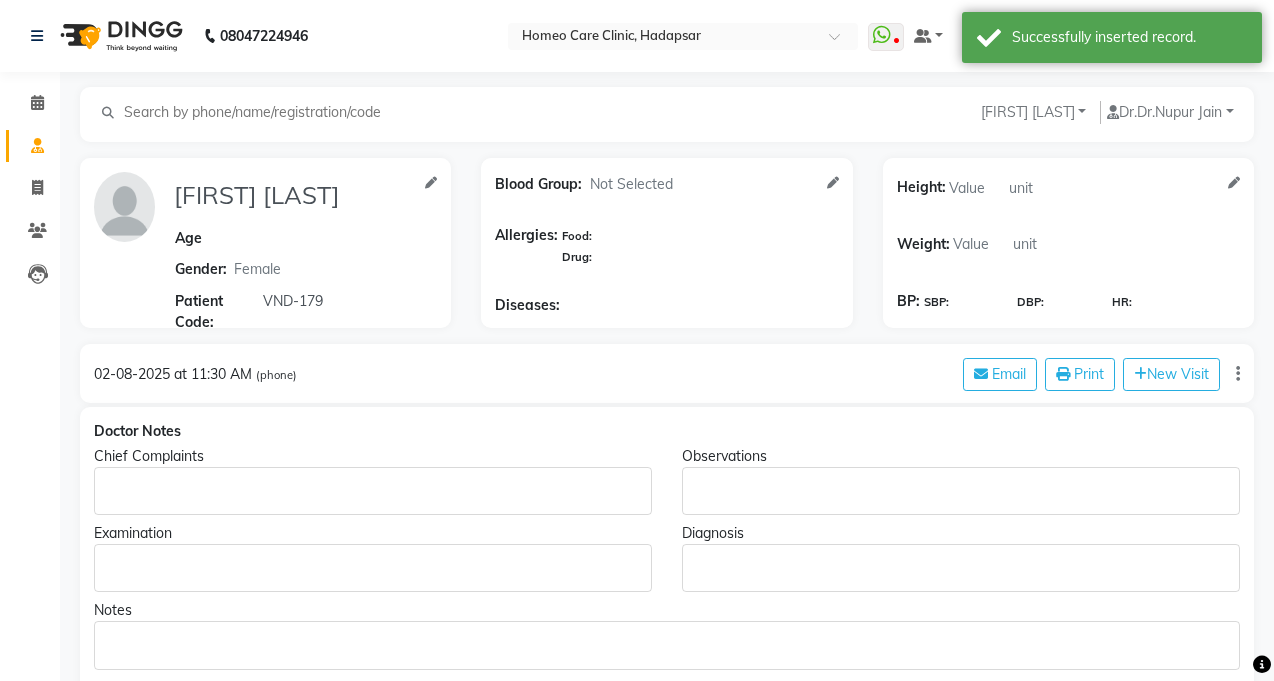 type on "[FIRST] [LAST]" 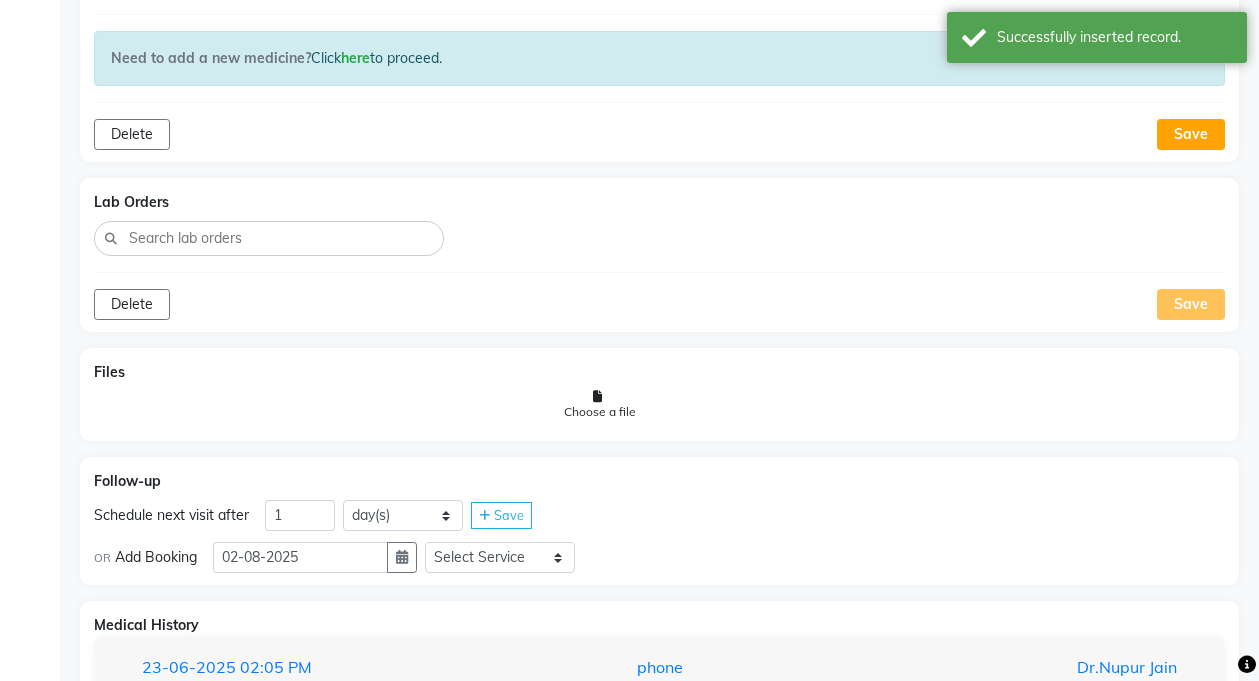 scroll, scrollTop: 1143, scrollLeft: 0, axis: vertical 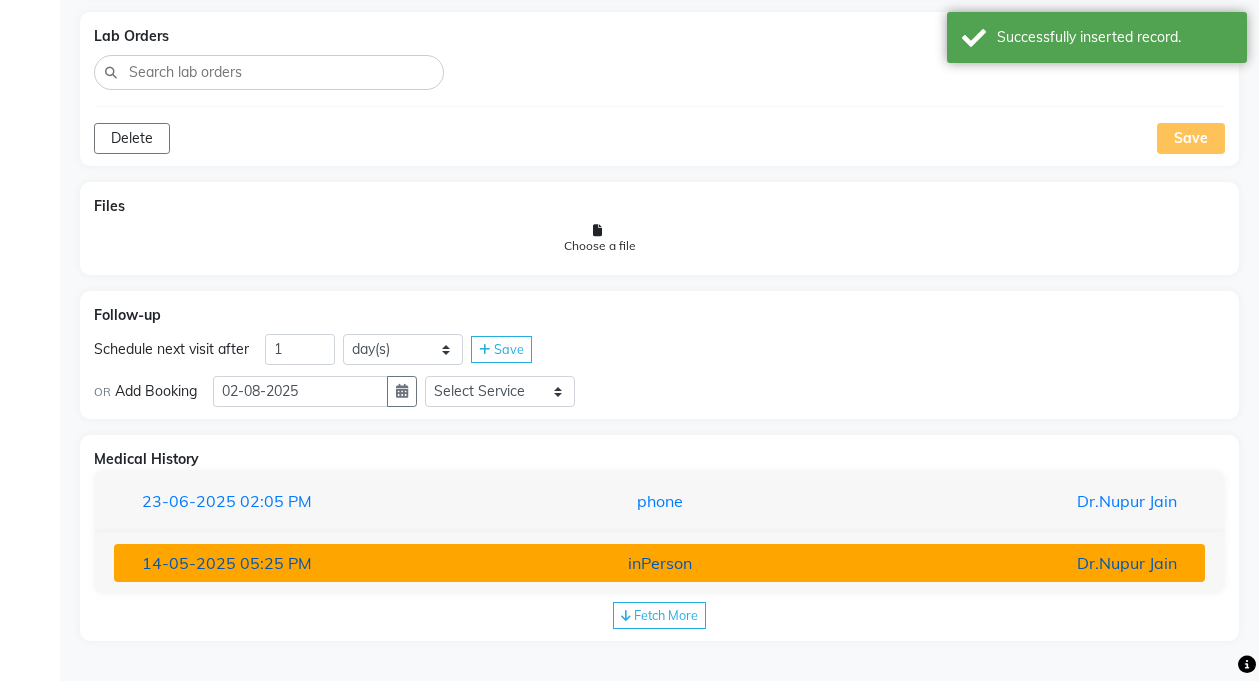 click on "[DATE] [TIME] [METHOD] Dr.[FIRST] [LAST]" at bounding box center (659, 563) 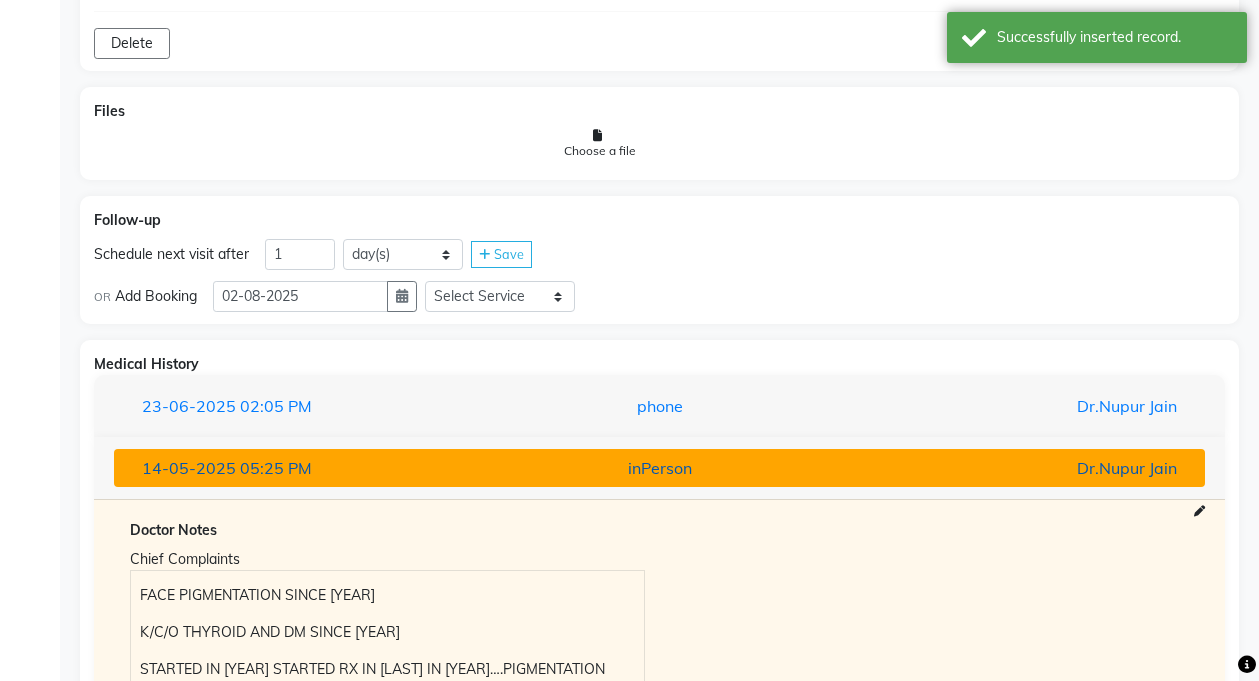 scroll, scrollTop: 1532, scrollLeft: 0, axis: vertical 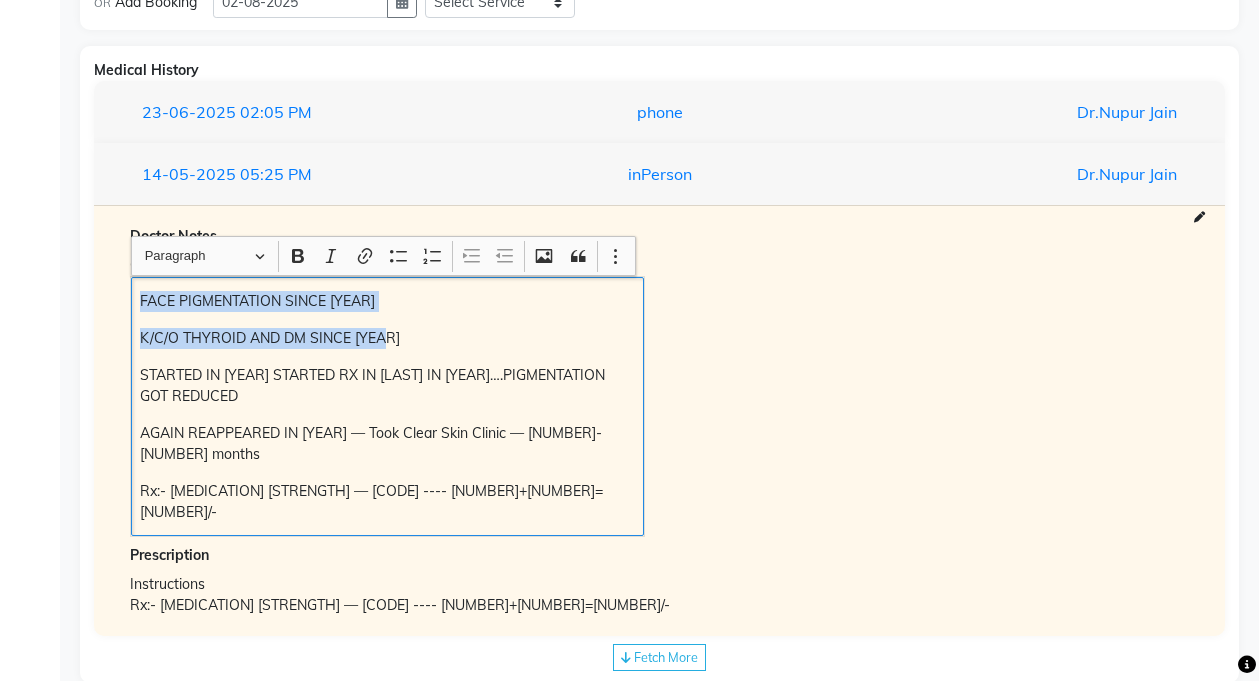 copy on "FACE PIGMENTATION SINCE [YEAR] K/C/O THYROID AND DM SINCE [YEAR]" 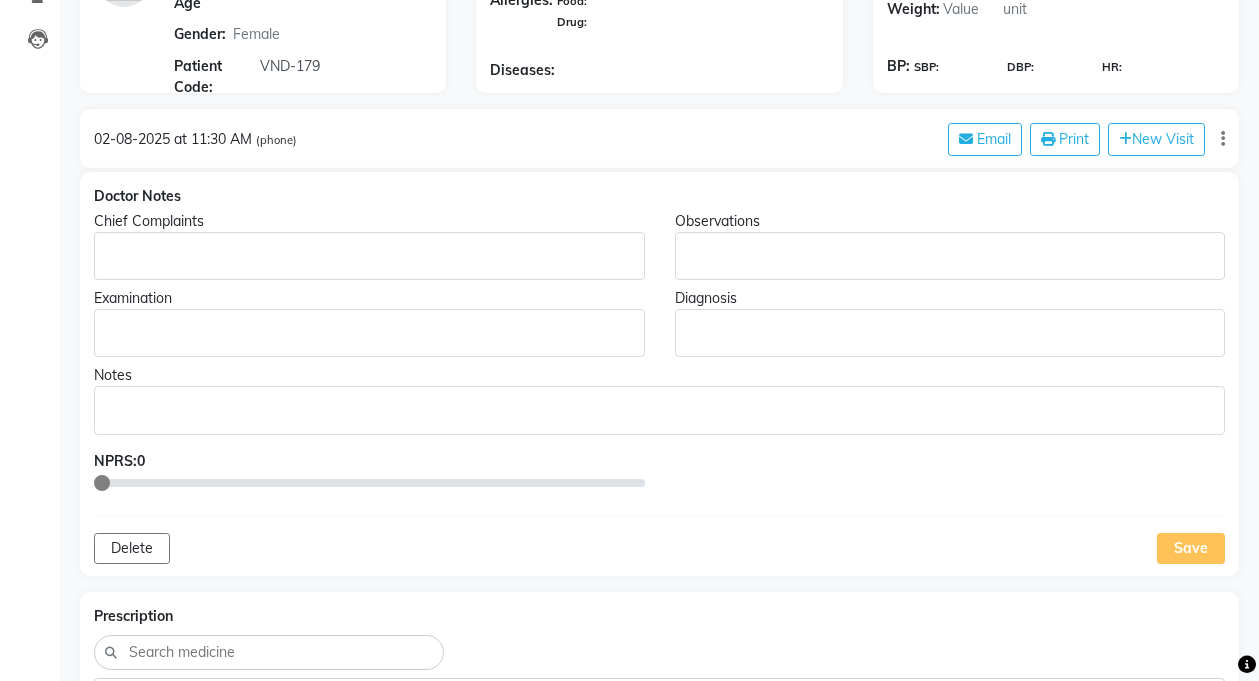 scroll, scrollTop: 167, scrollLeft: 0, axis: vertical 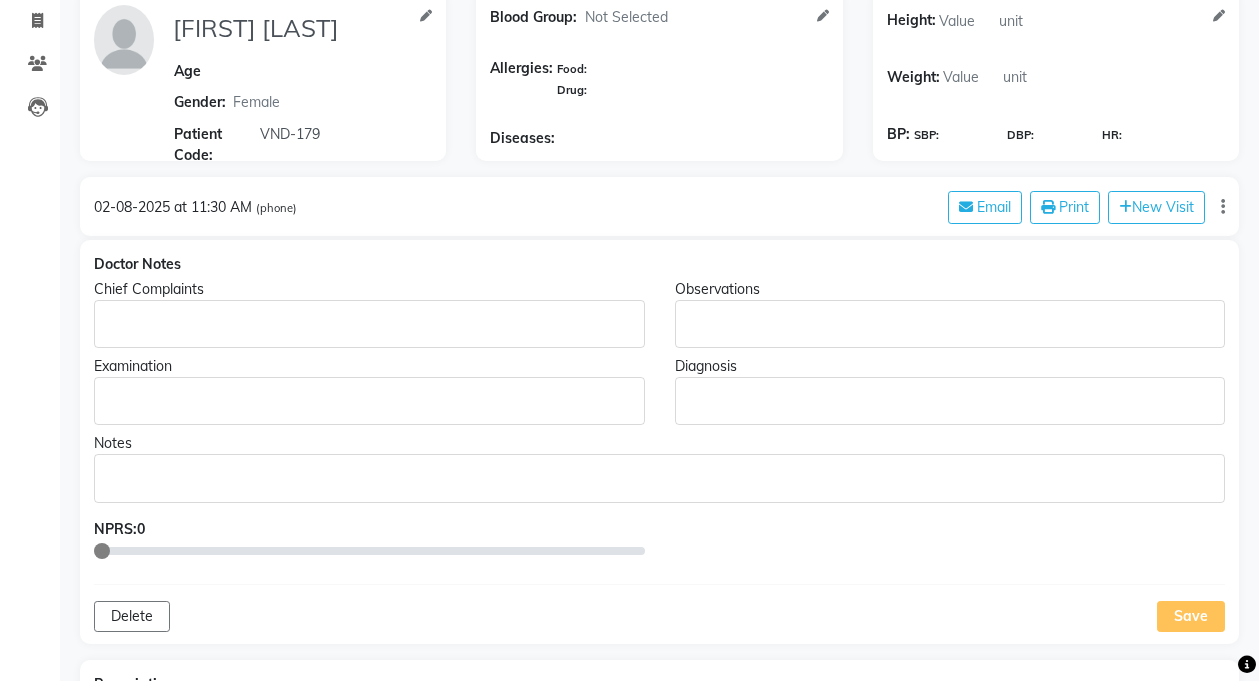 click 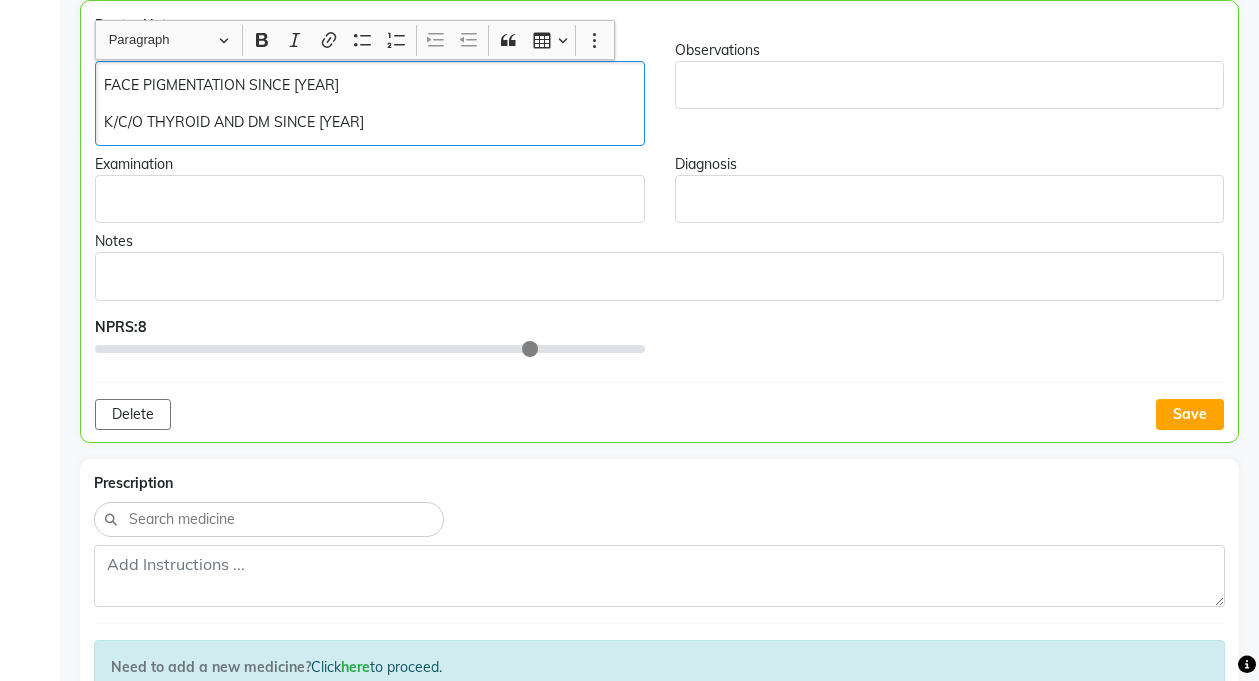 type on "8" 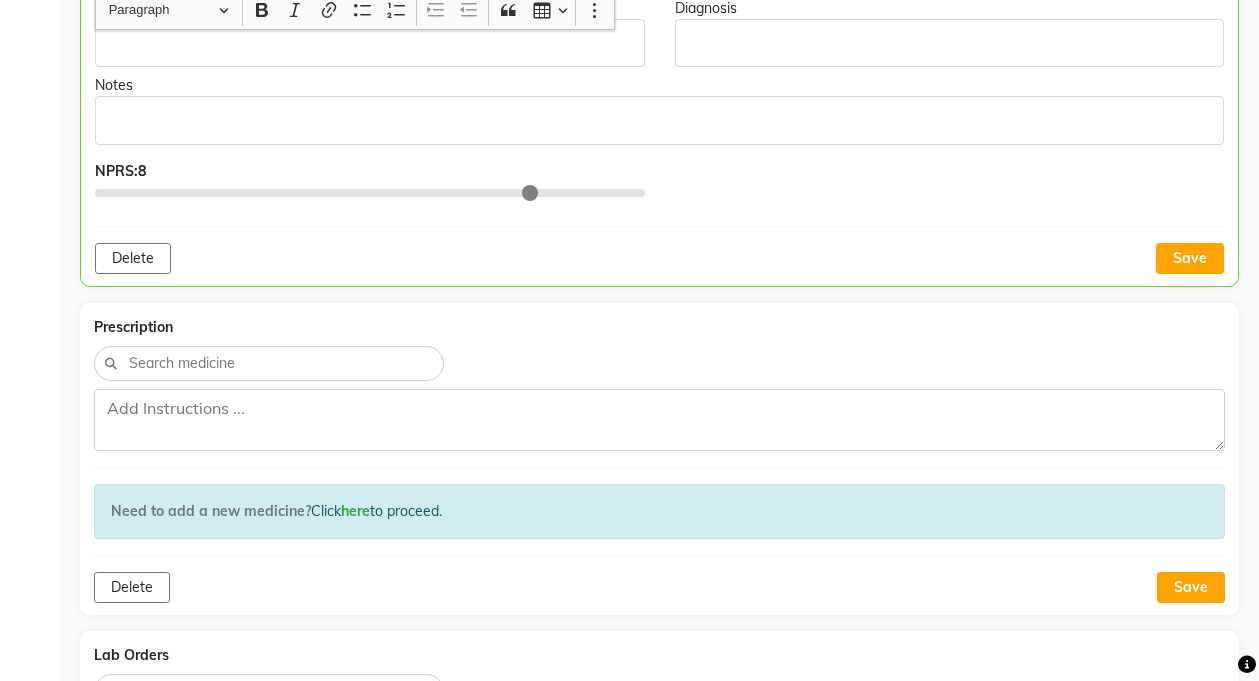scroll, scrollTop: 555, scrollLeft: 0, axis: vertical 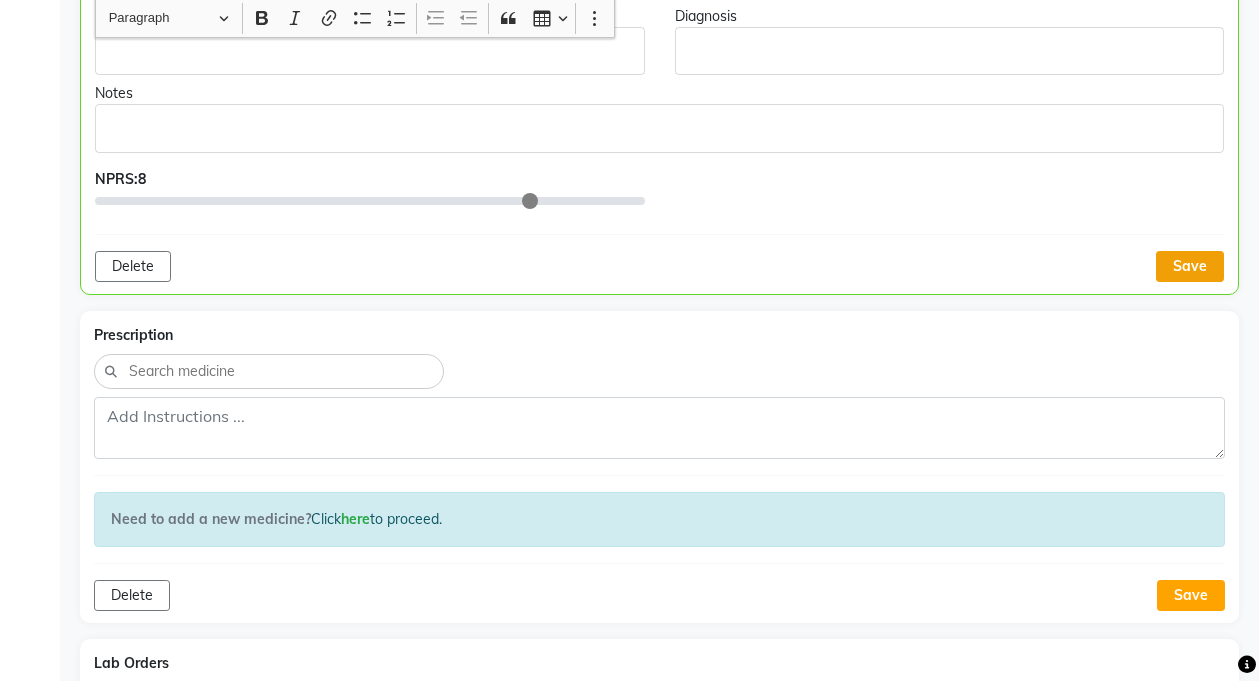 click on "Save" 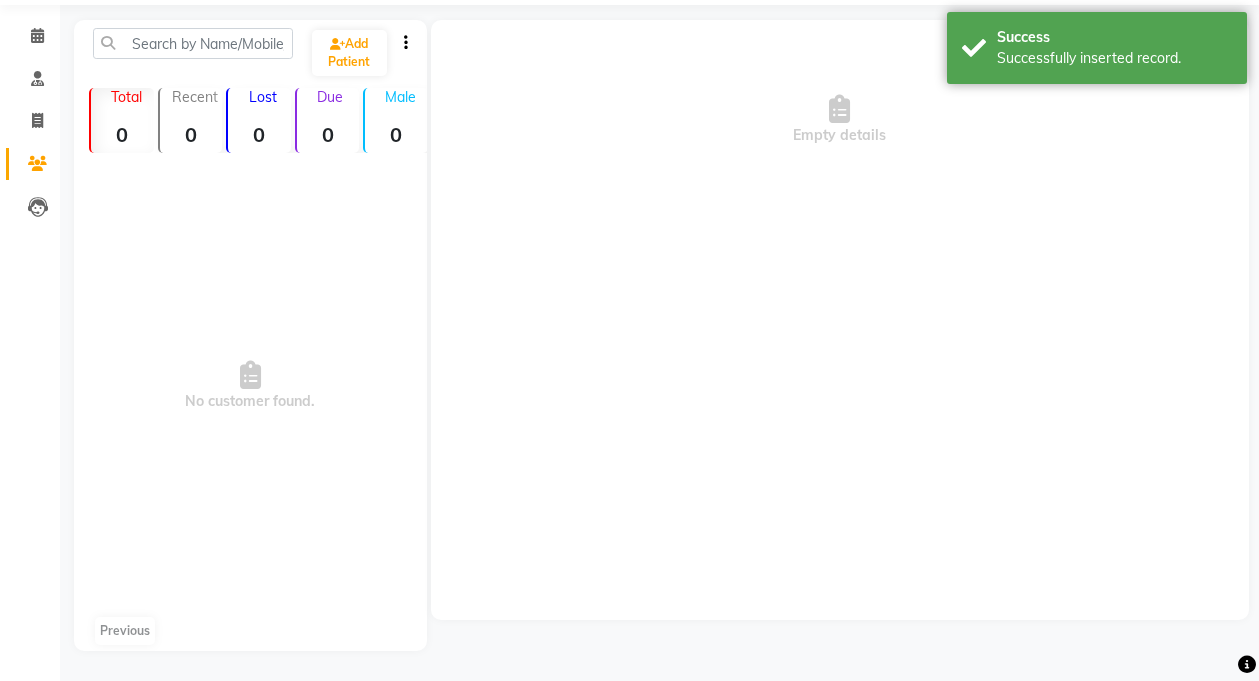 scroll, scrollTop: 0, scrollLeft: 0, axis: both 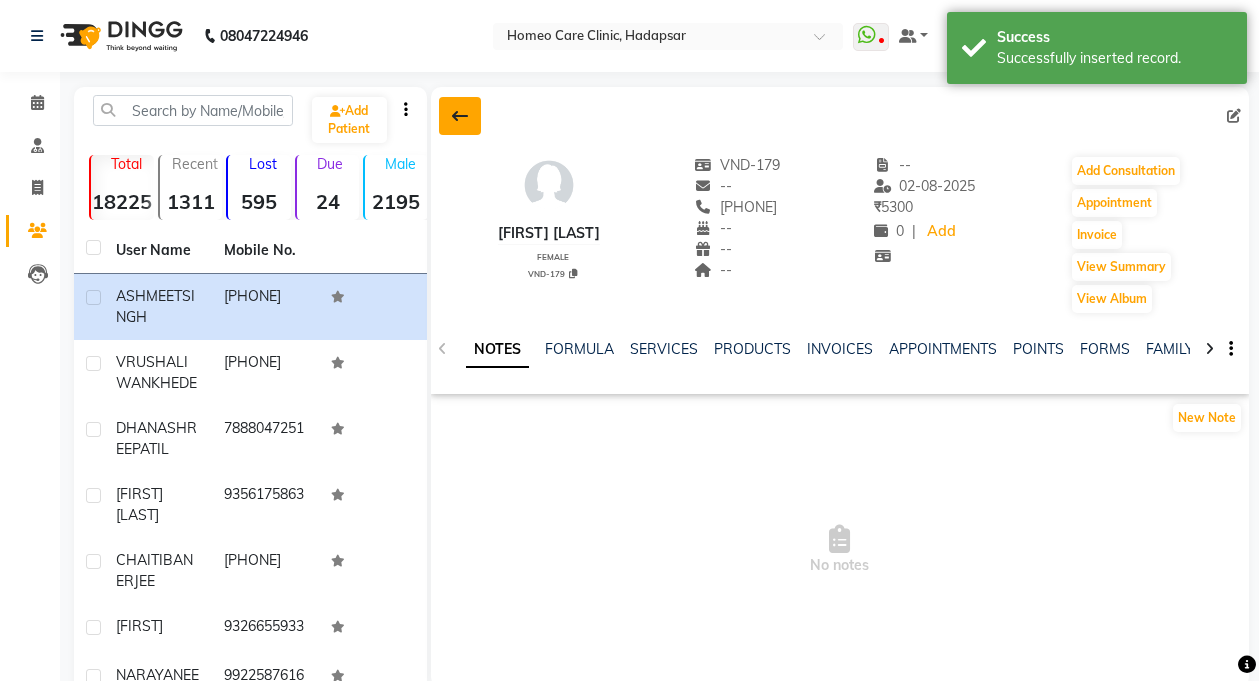 click 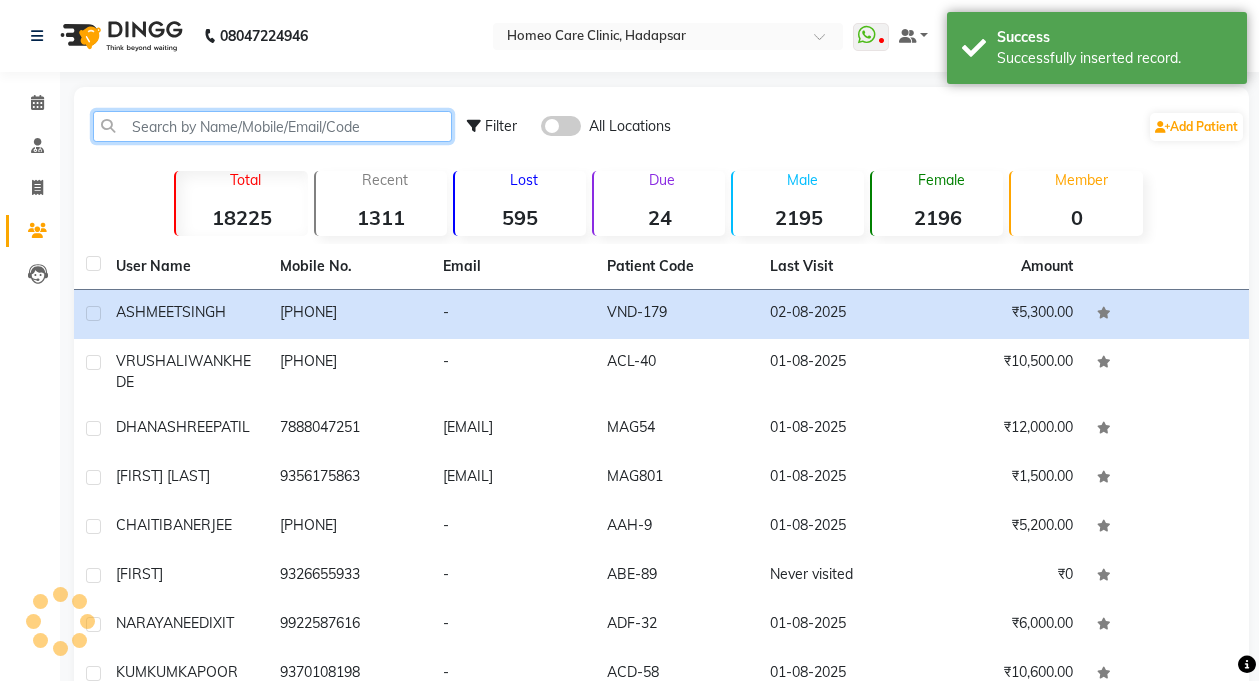 click 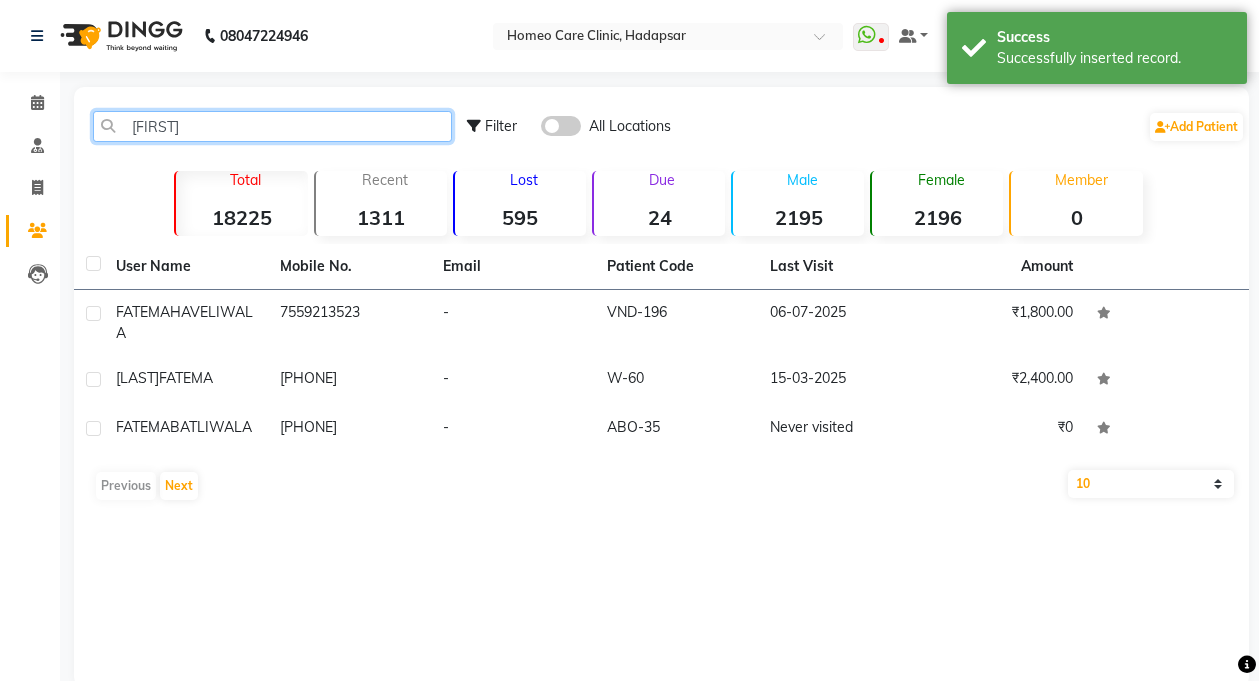 type on "[FIRST]" 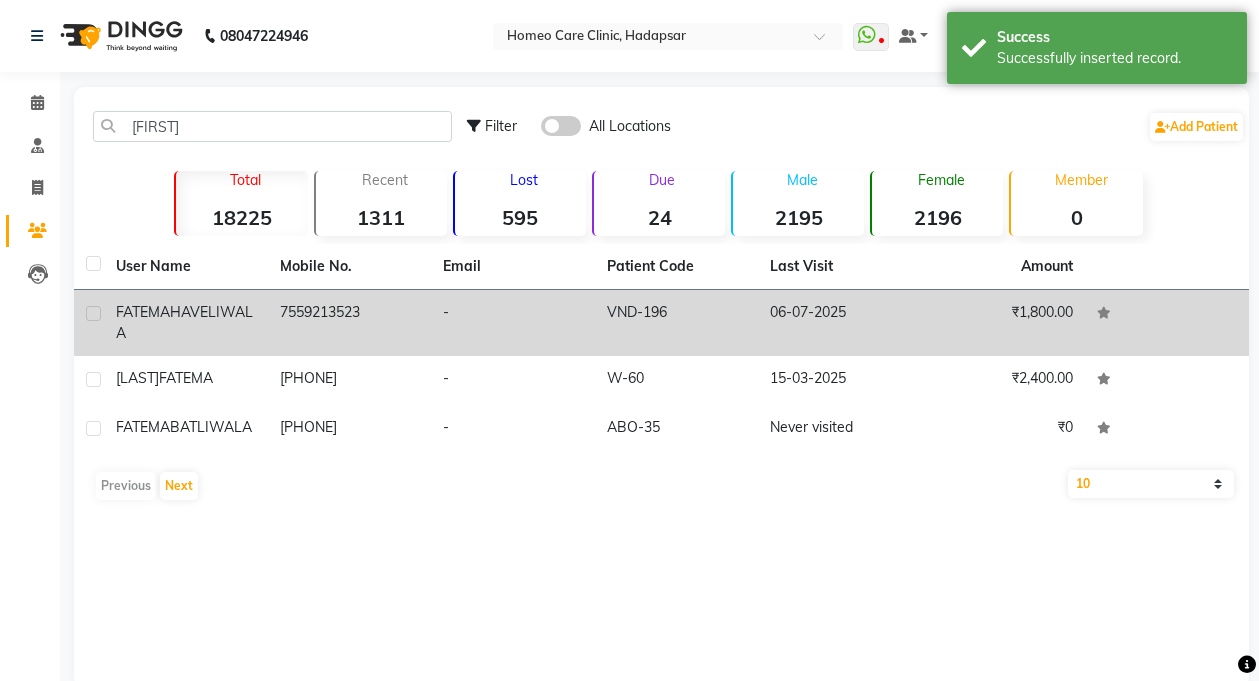 click on "HAVELIWALA" 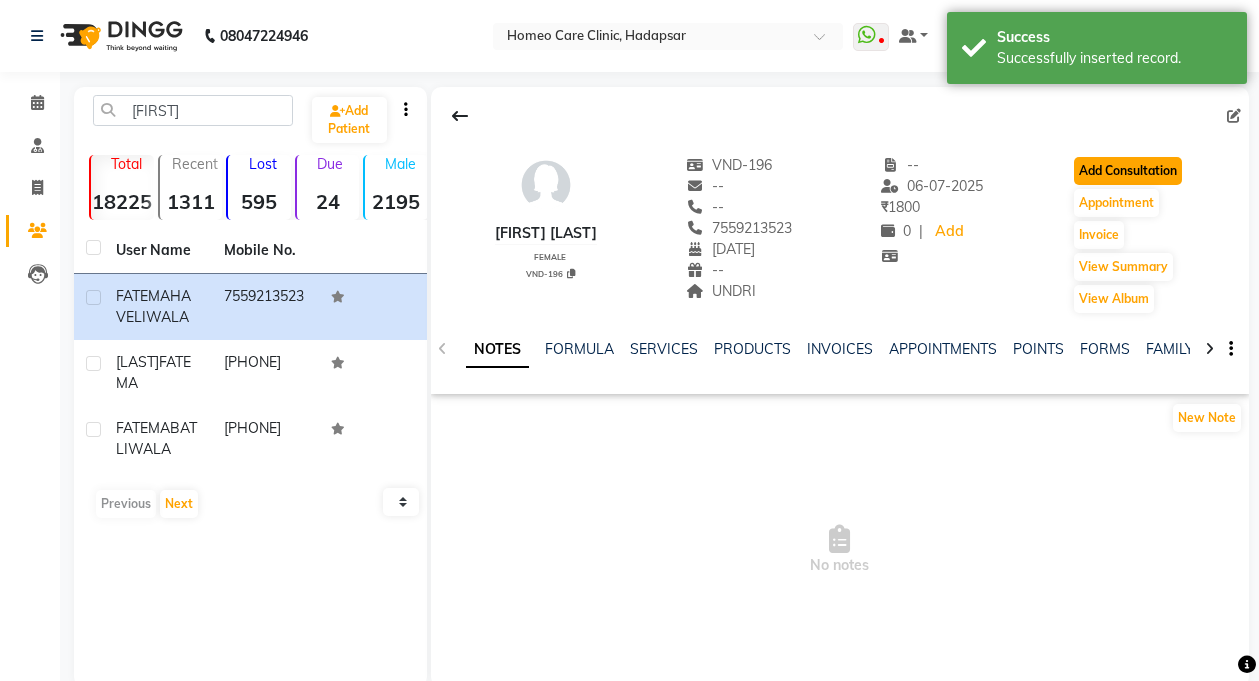 click on "Add Consultation" 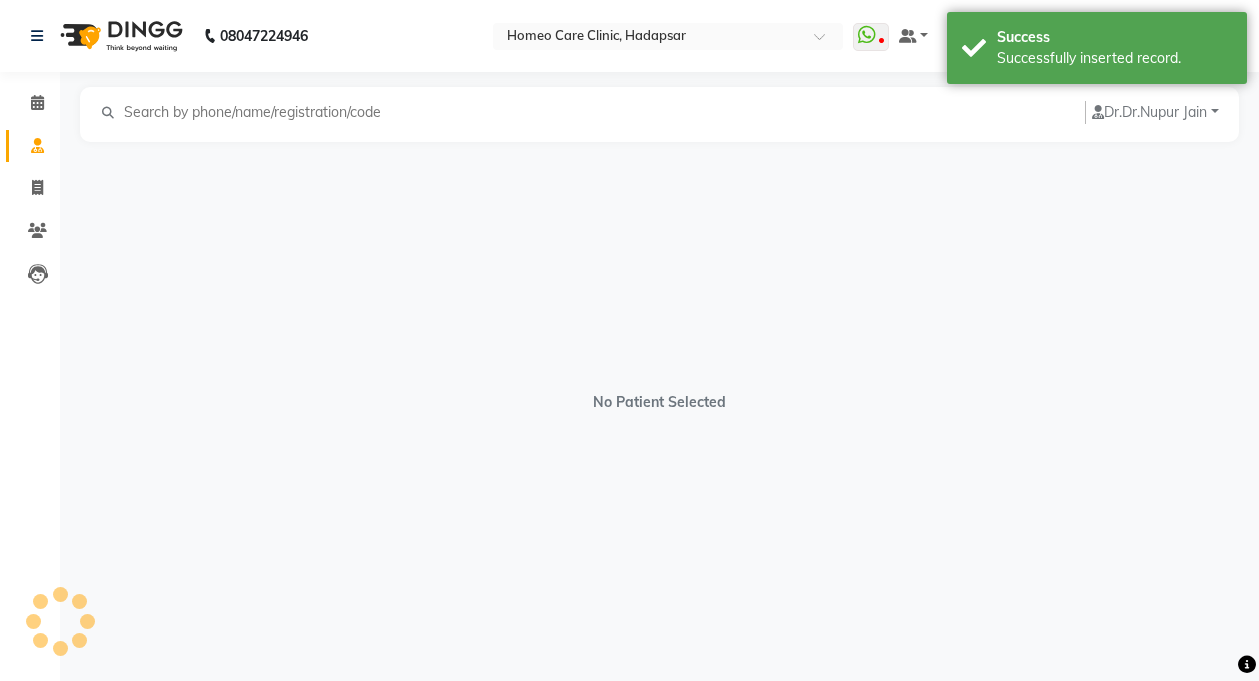 select on "female" 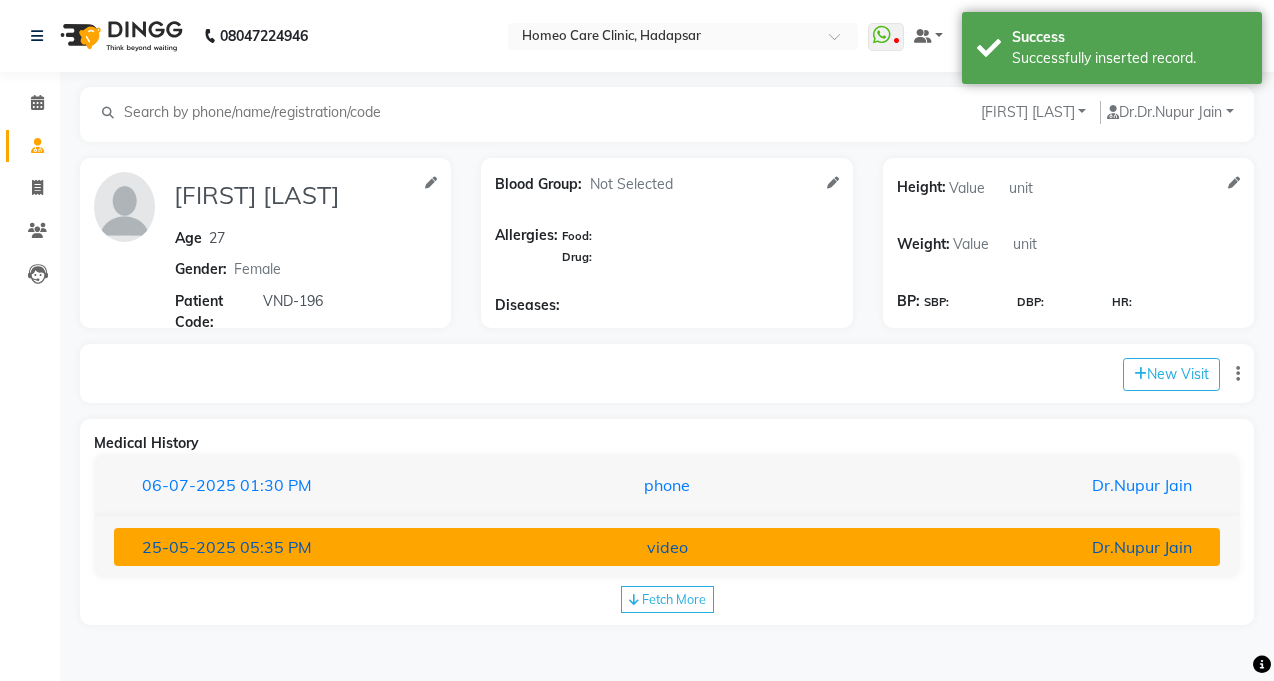 click on "video" at bounding box center (667, 547) 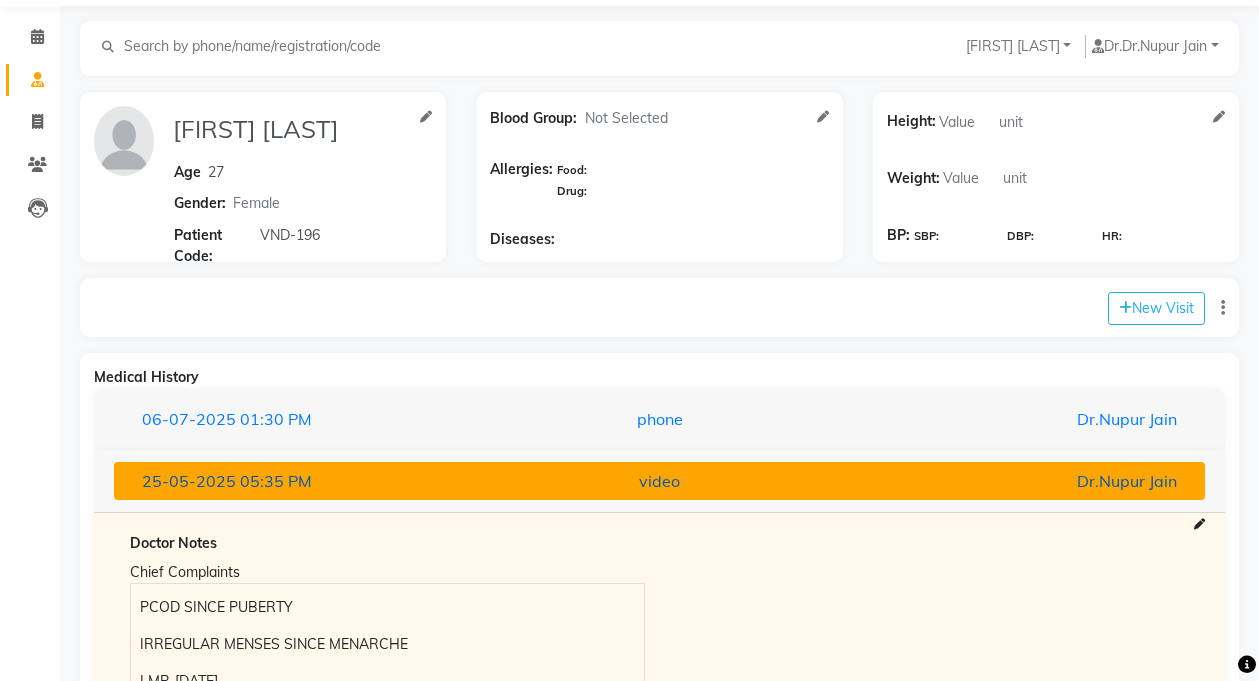 scroll, scrollTop: 352, scrollLeft: 0, axis: vertical 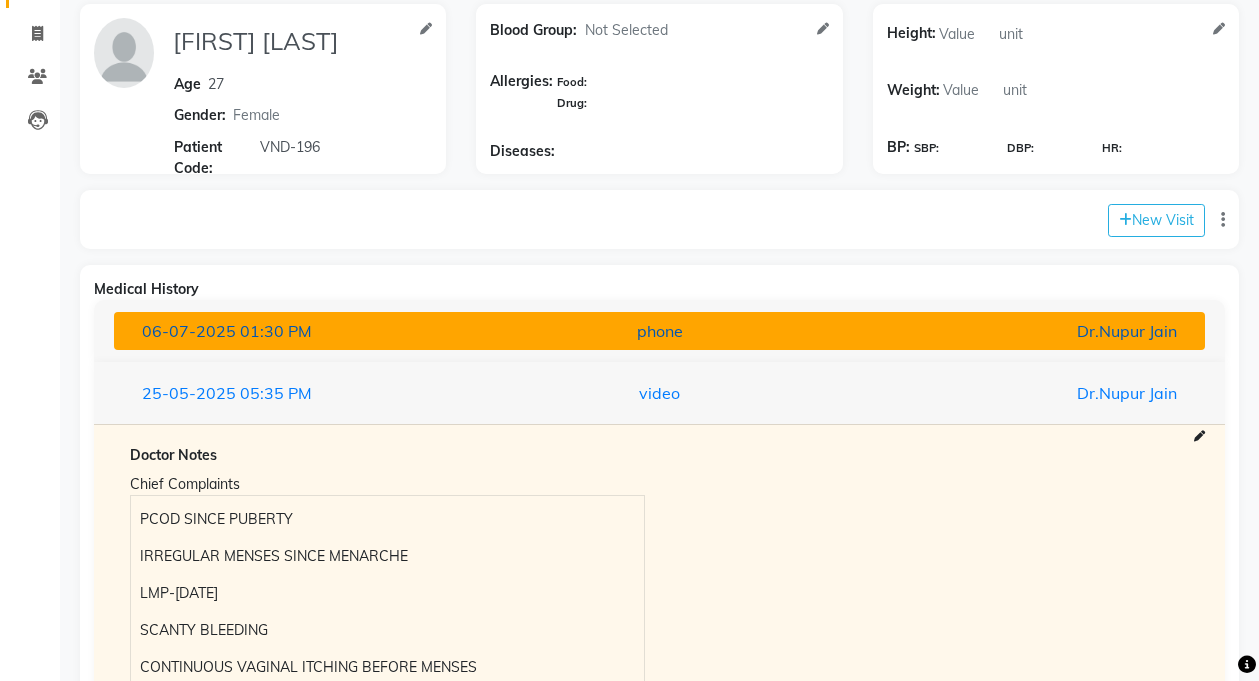 click on "[DATE] [TIME] [METHOD] Dr.[FIRST] [LAST]" at bounding box center [659, 331] 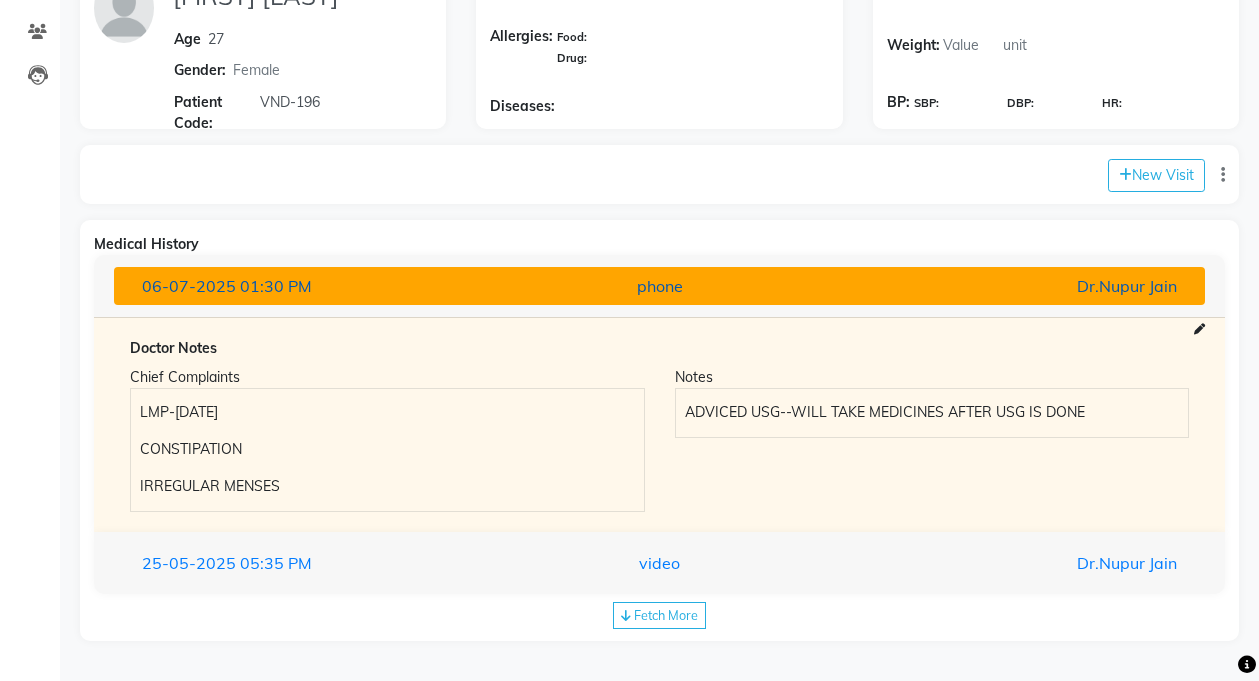 scroll, scrollTop: 0, scrollLeft: 0, axis: both 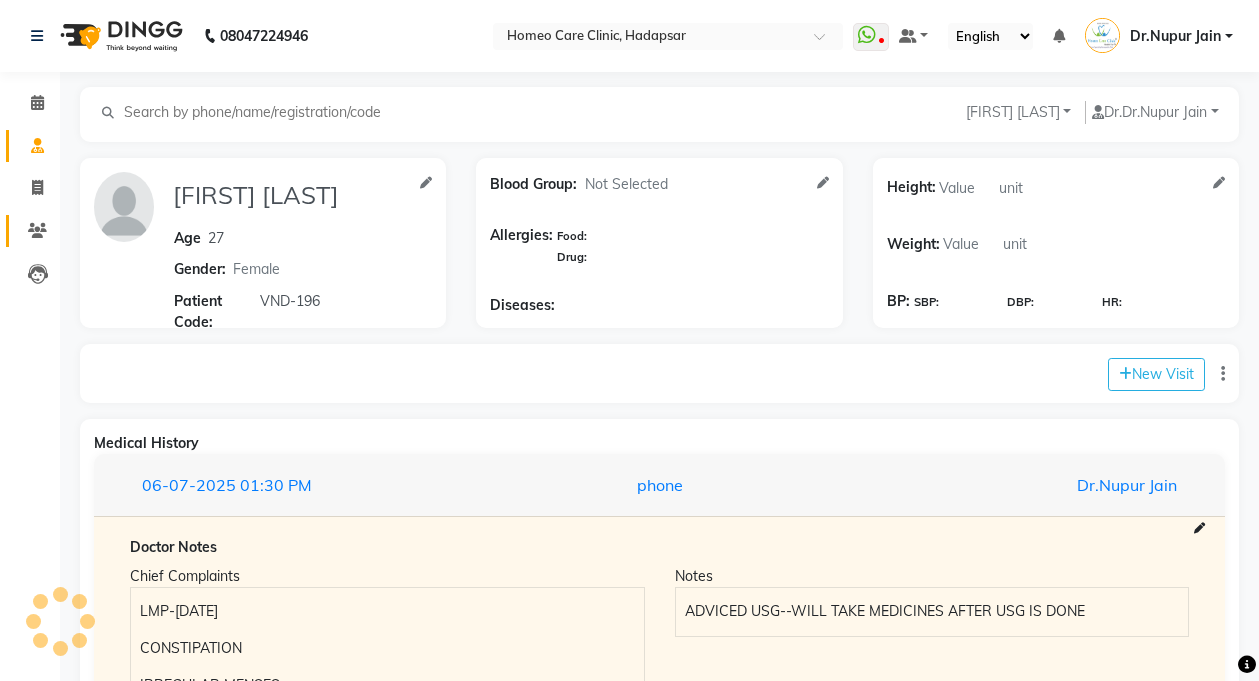 click 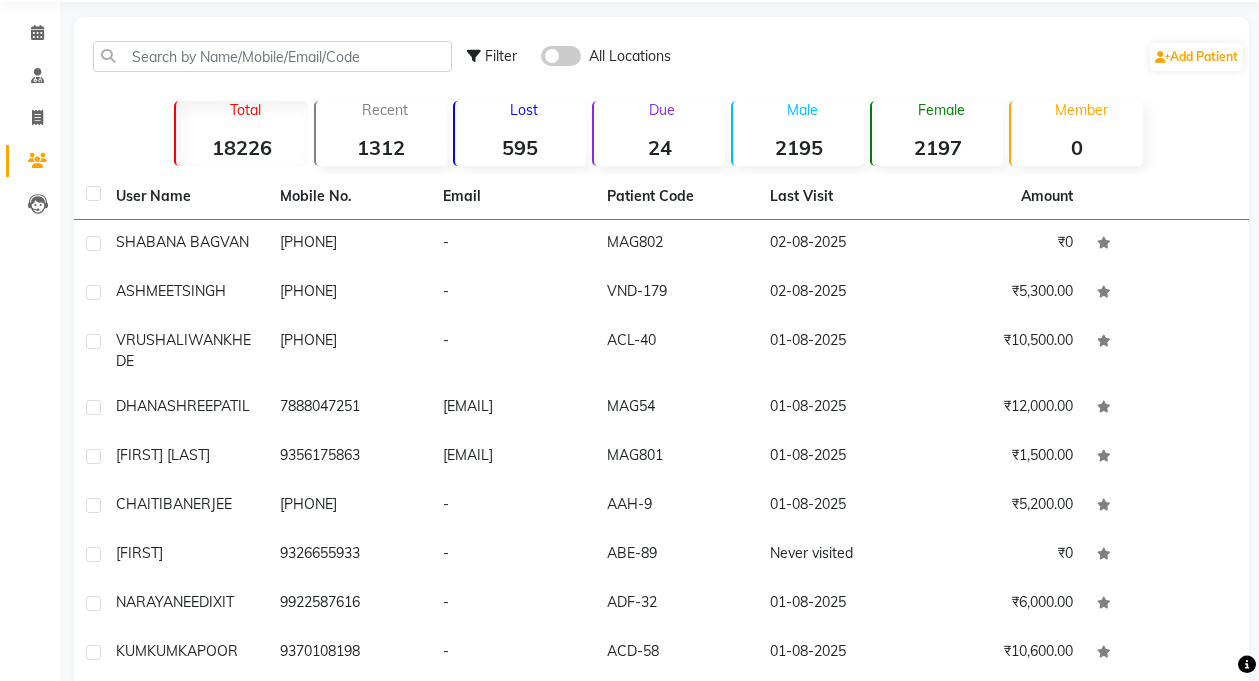 scroll, scrollTop: 0, scrollLeft: 0, axis: both 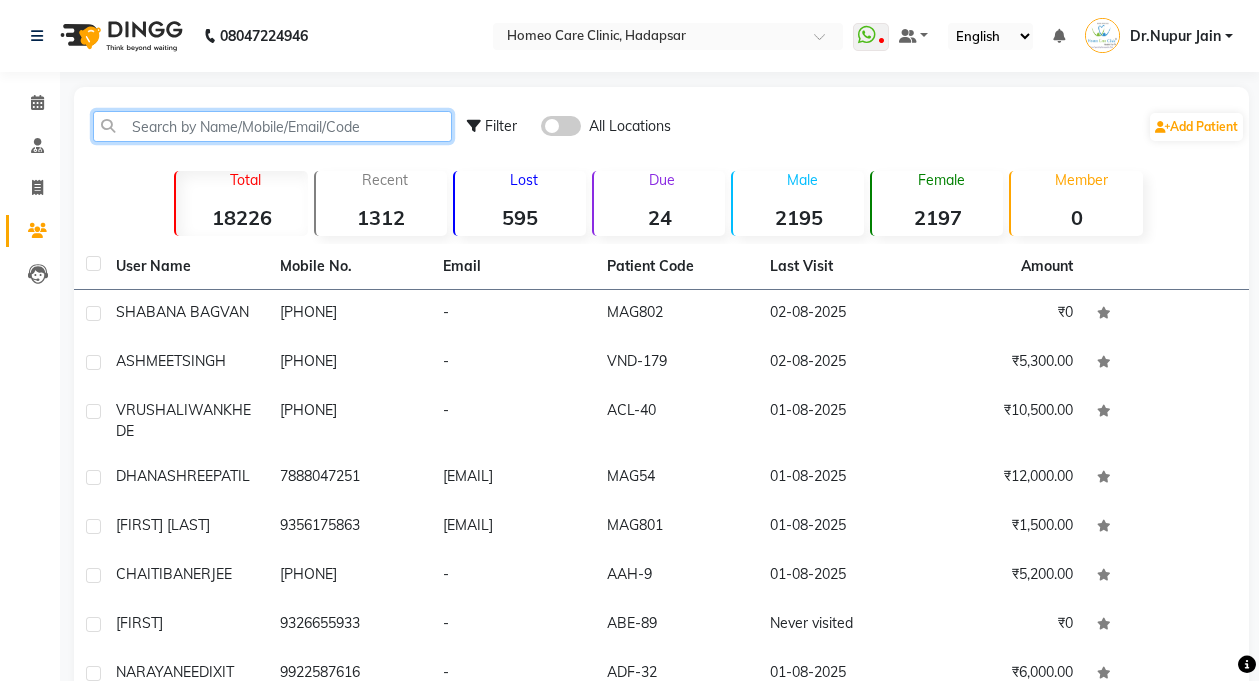 click 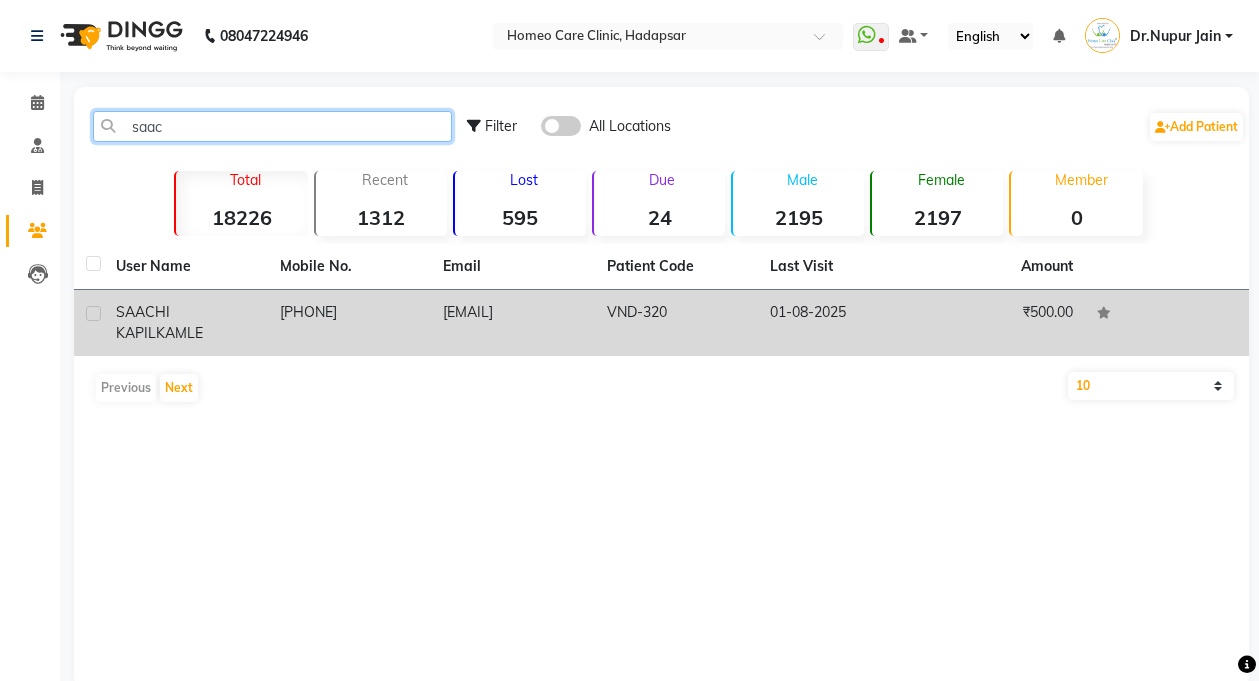 type on "saac" 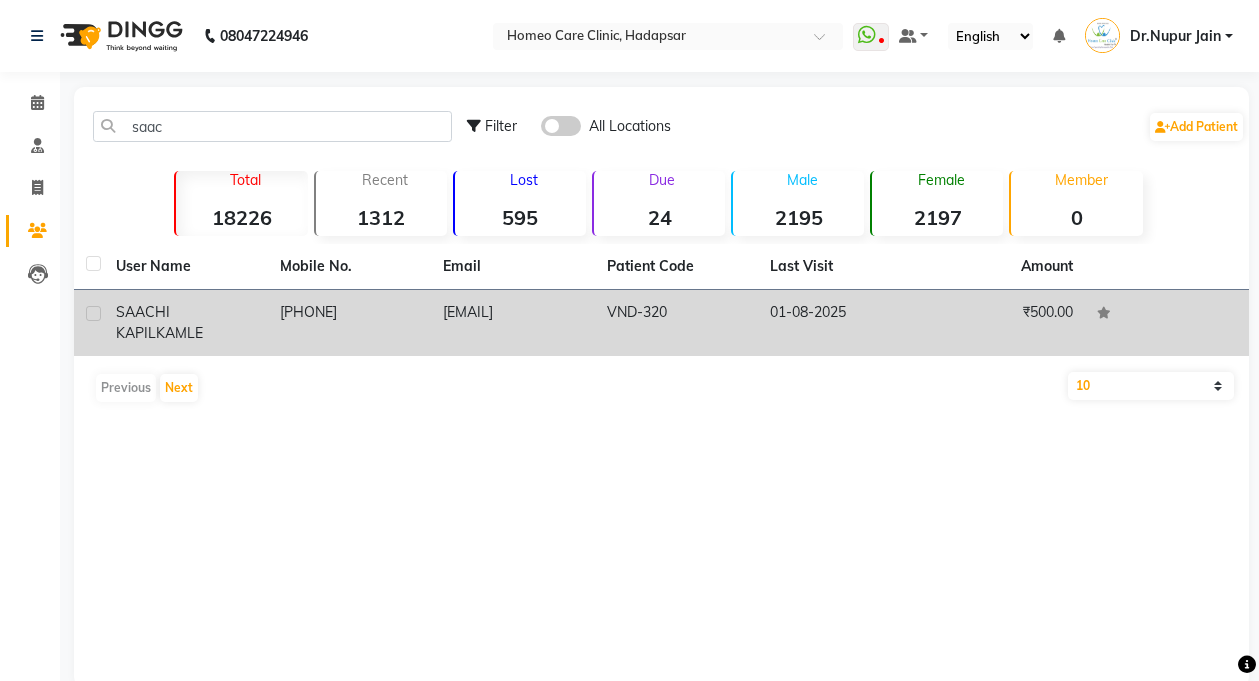 click on "[FIRST] [LAST] [LAST]" 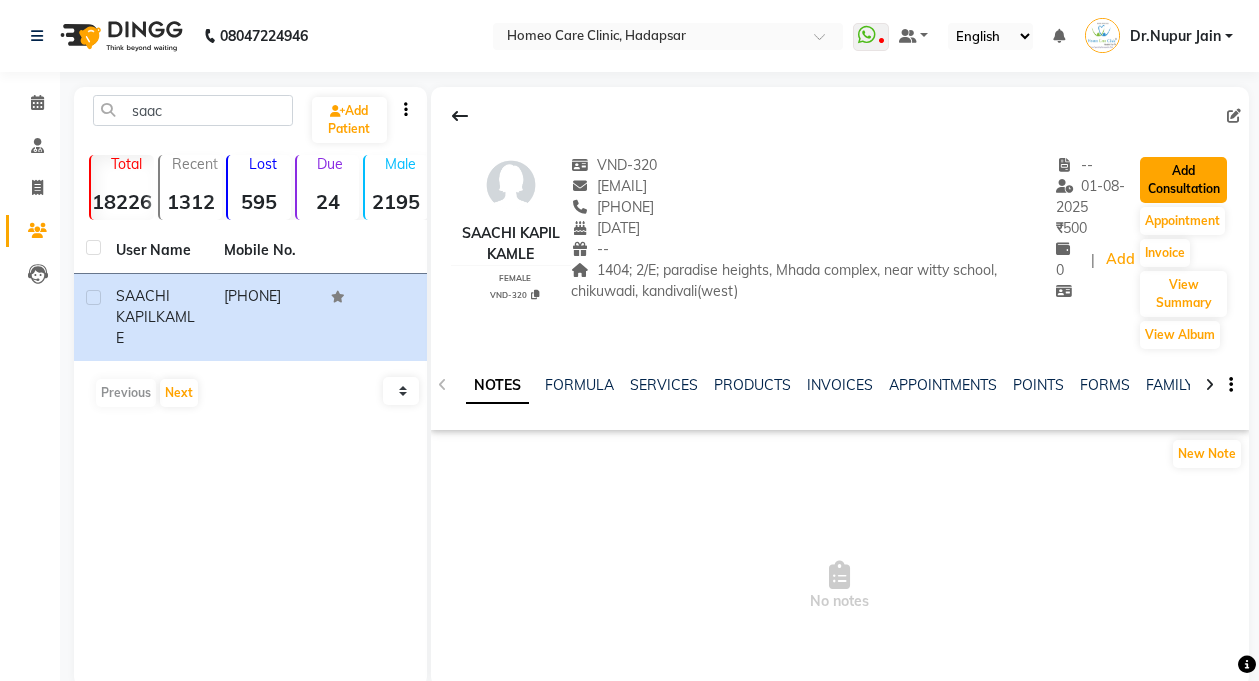 click on "Add Consultation" 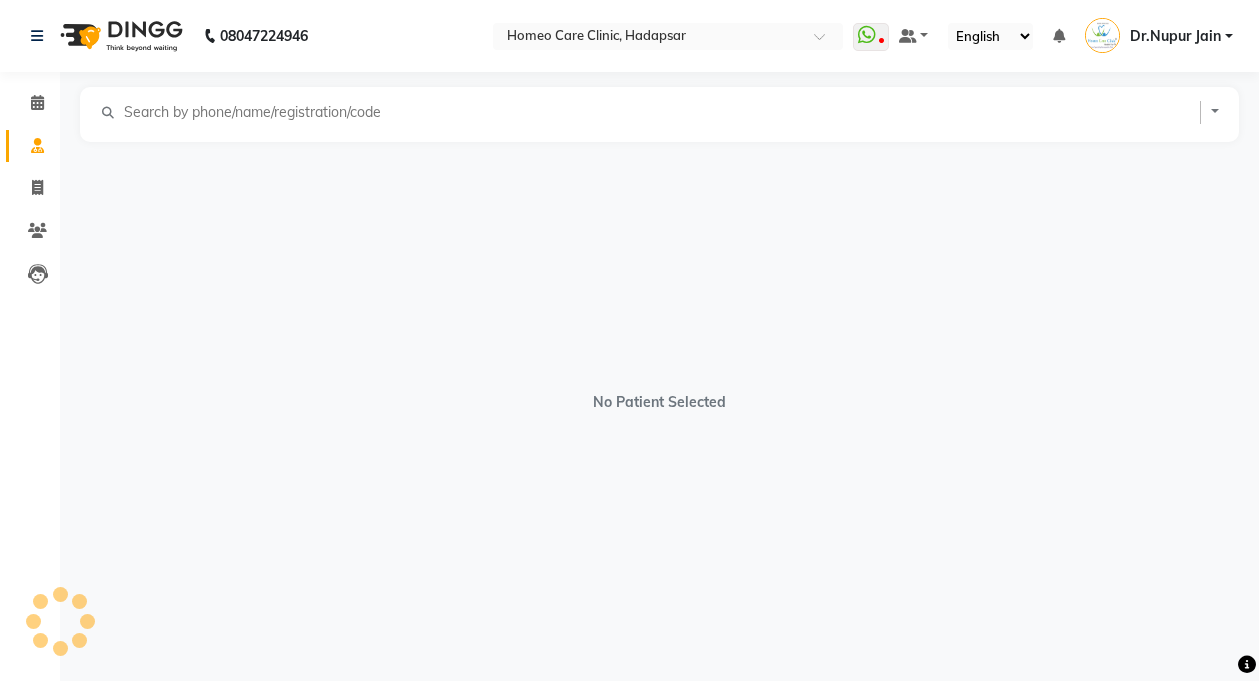 select on "female" 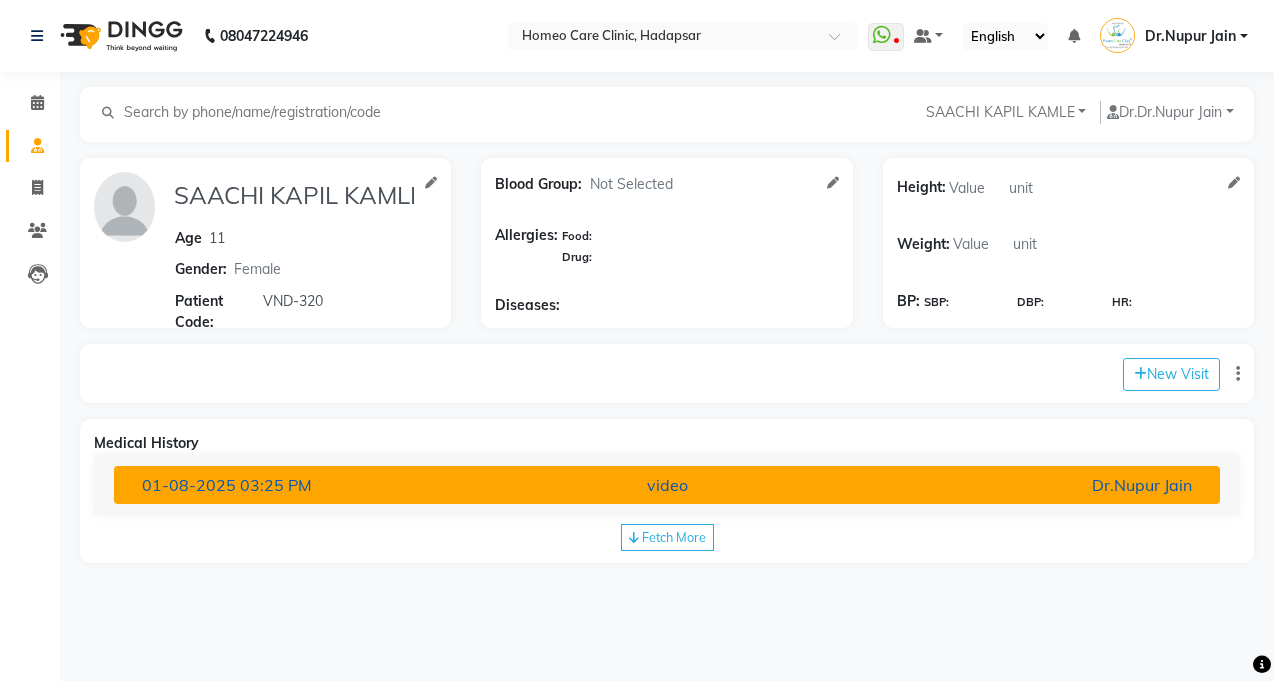 click on "[DATE] [TIME] [METHOD] Dr.[FIRST] [LAST]" at bounding box center [667, 485] 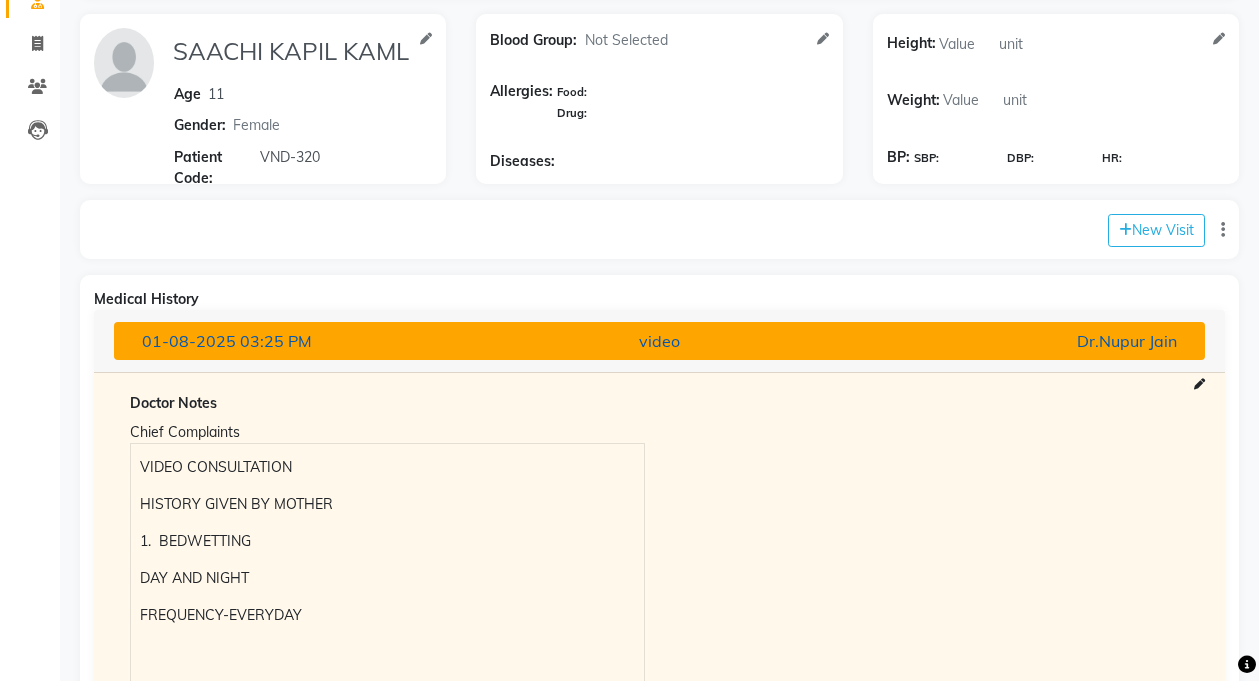 scroll, scrollTop: 766, scrollLeft: 0, axis: vertical 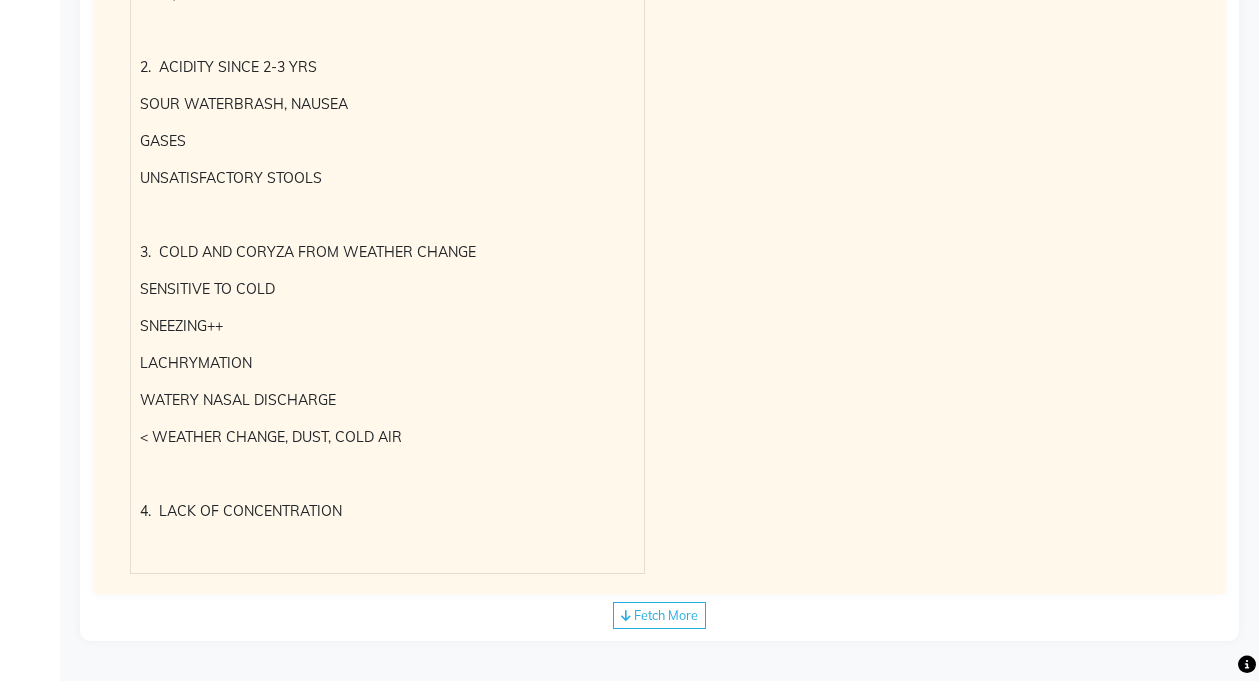 click on "Fetch More" 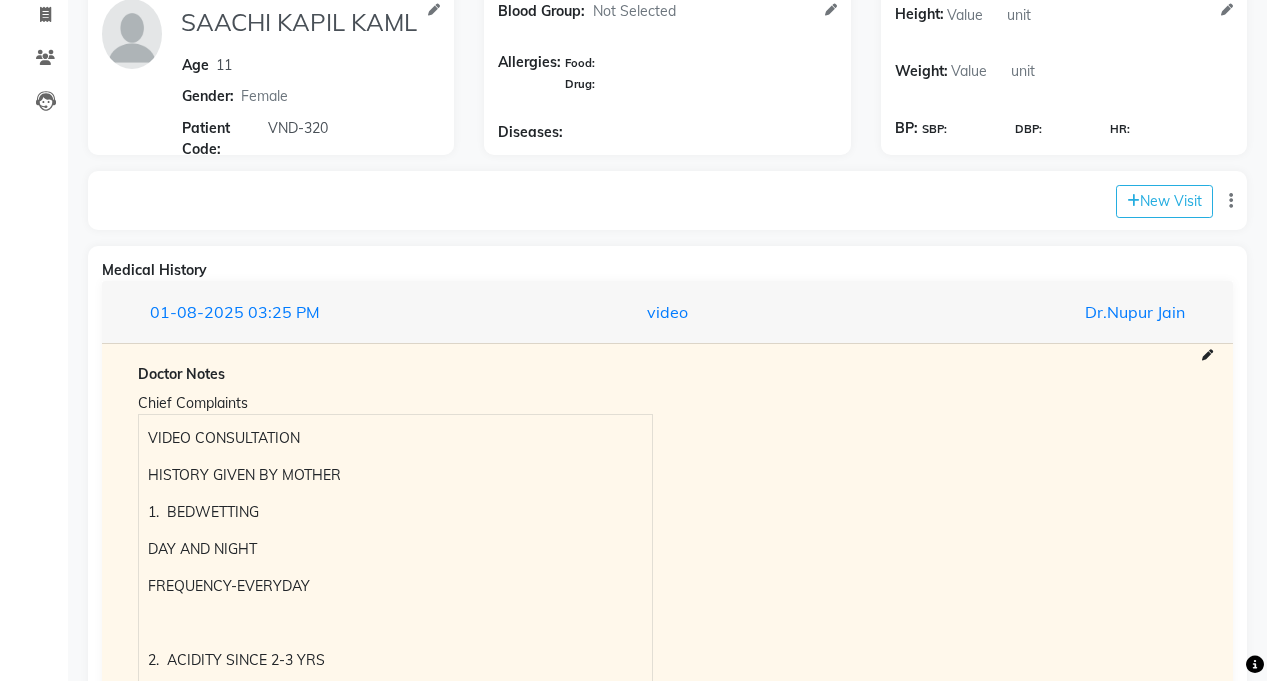 scroll, scrollTop: 0, scrollLeft: 0, axis: both 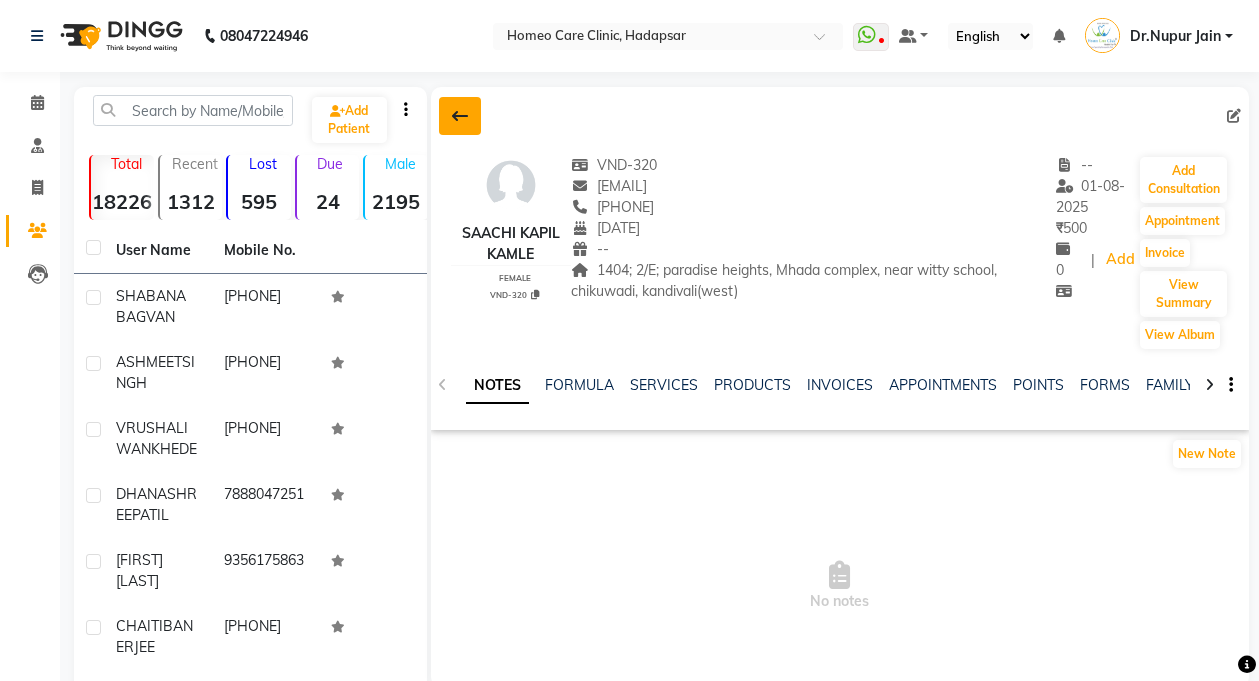 click 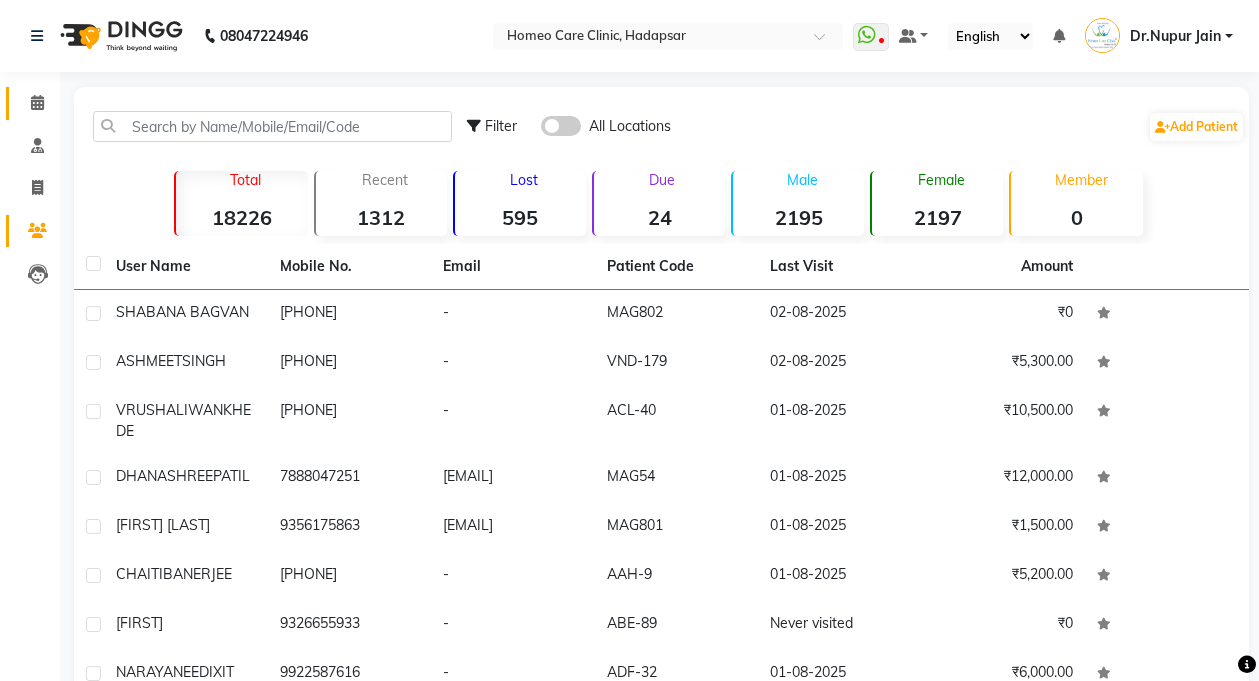 click on "Calendar" 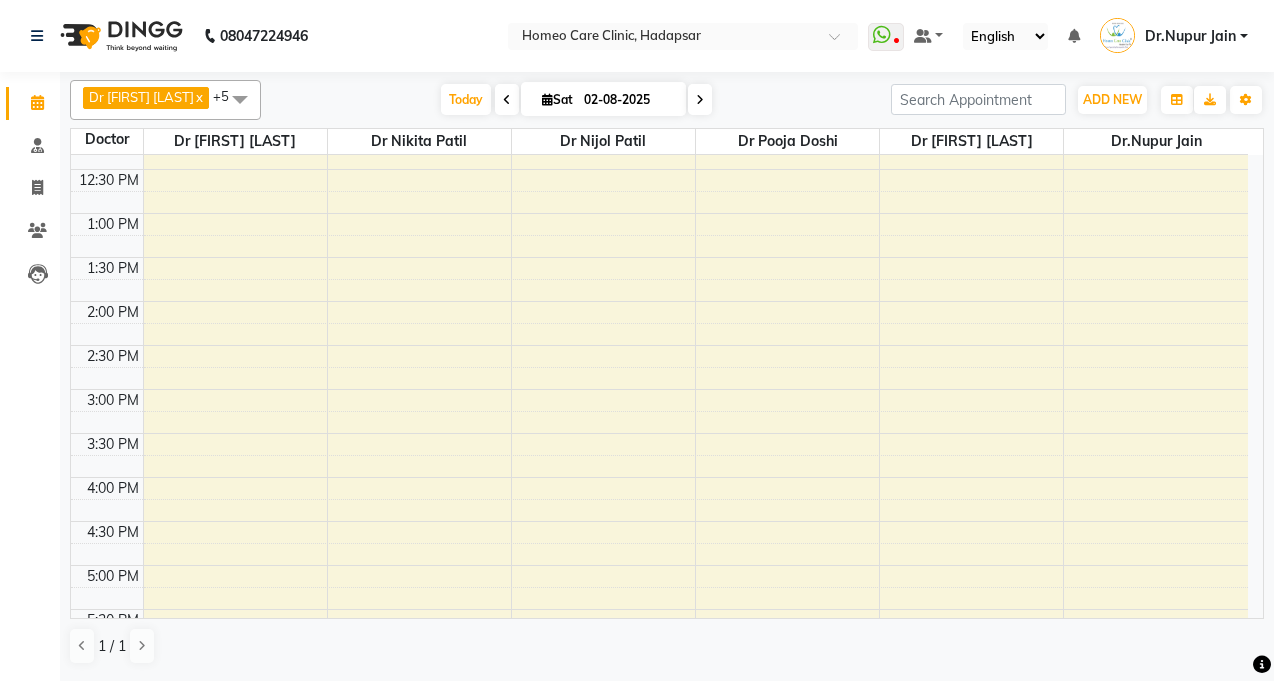 scroll, scrollTop: 0, scrollLeft: 0, axis: both 